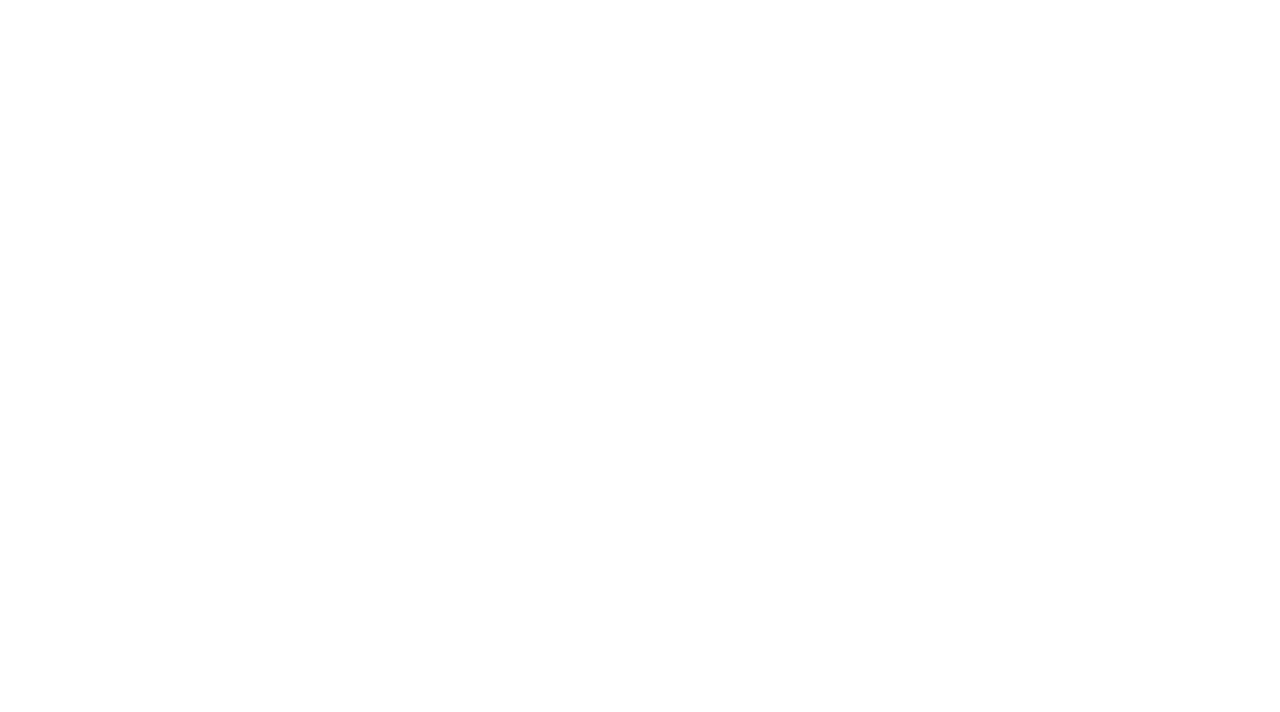 scroll, scrollTop: 0, scrollLeft: 0, axis: both 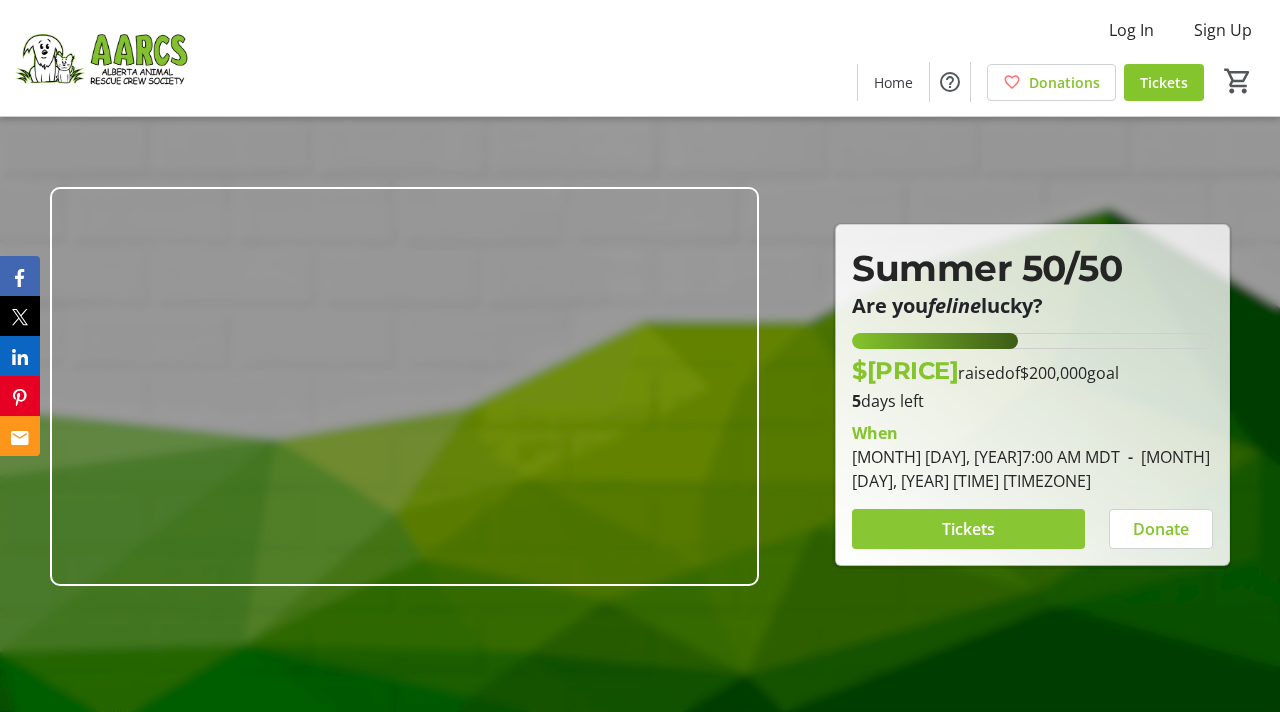 click on "Tickets" at bounding box center (968, 529) 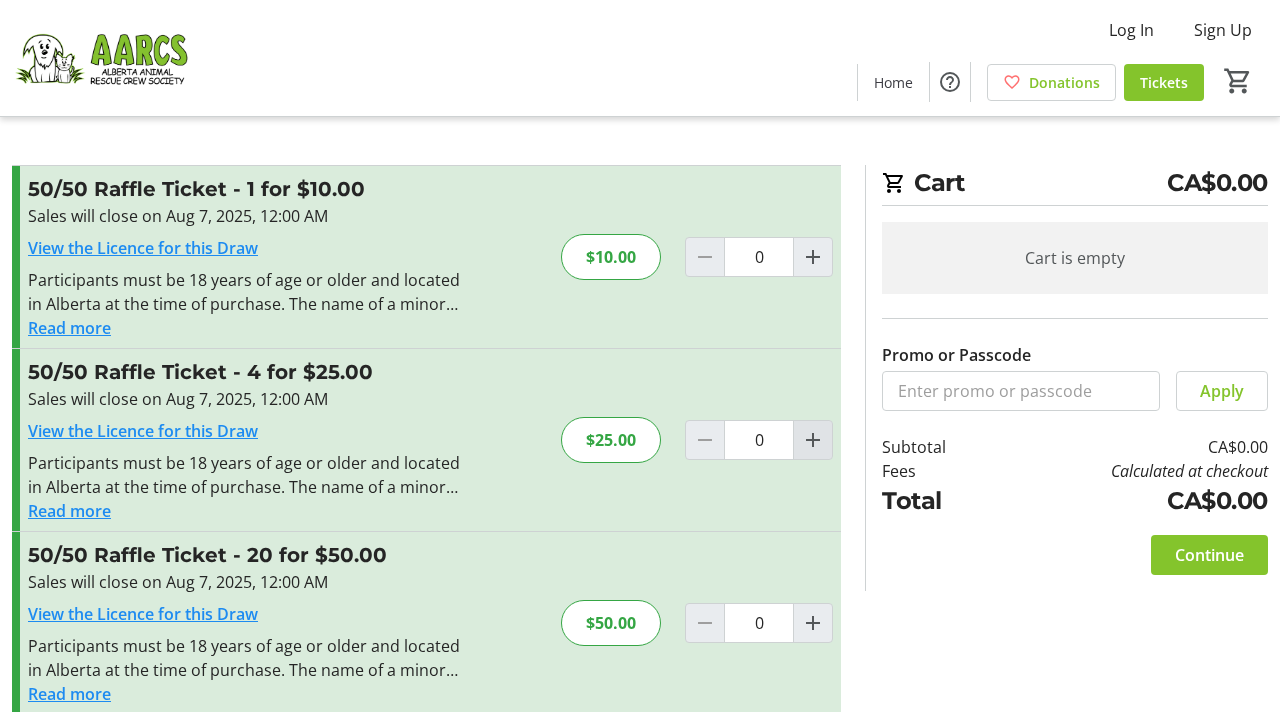 click 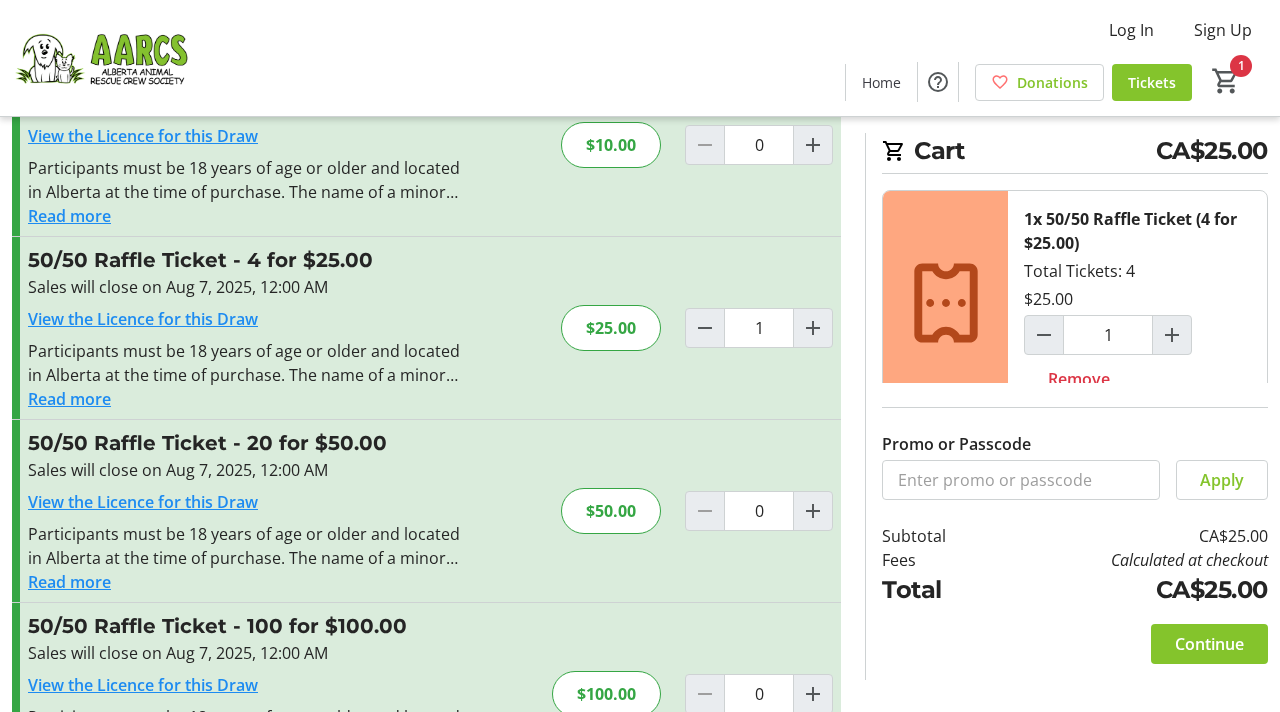 scroll, scrollTop: 133, scrollLeft: 0, axis: vertical 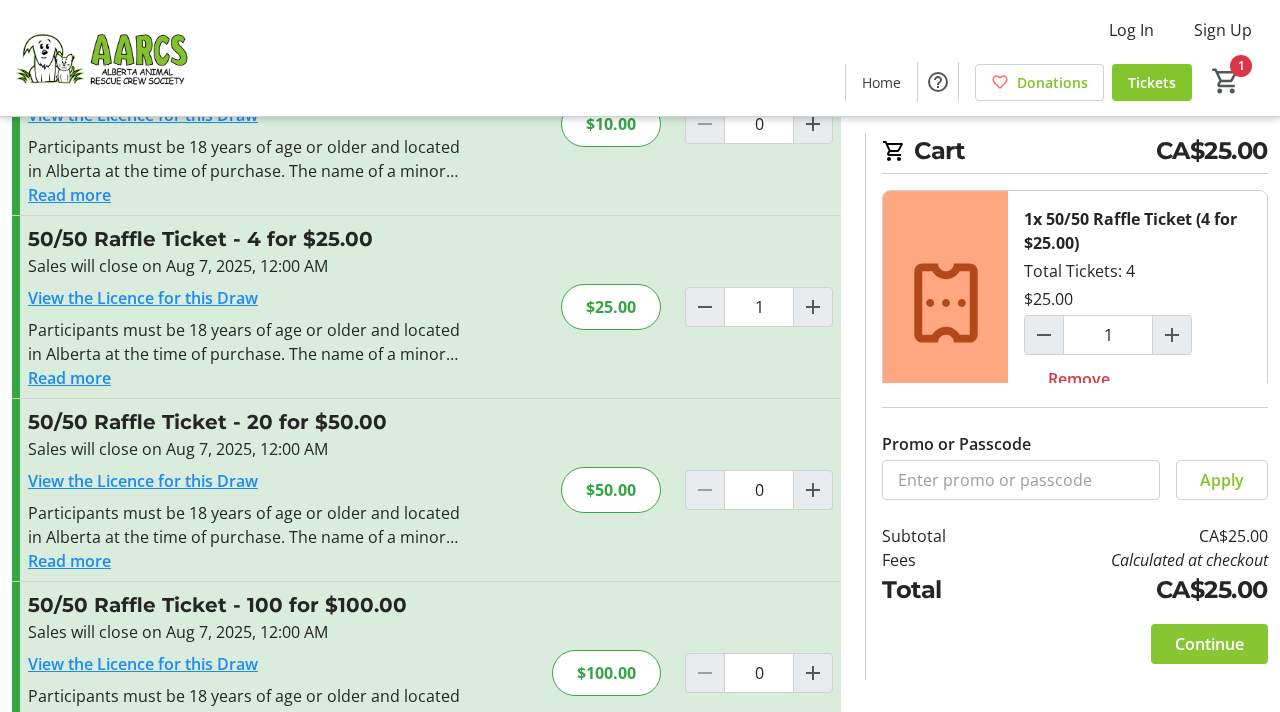click on "Continue" 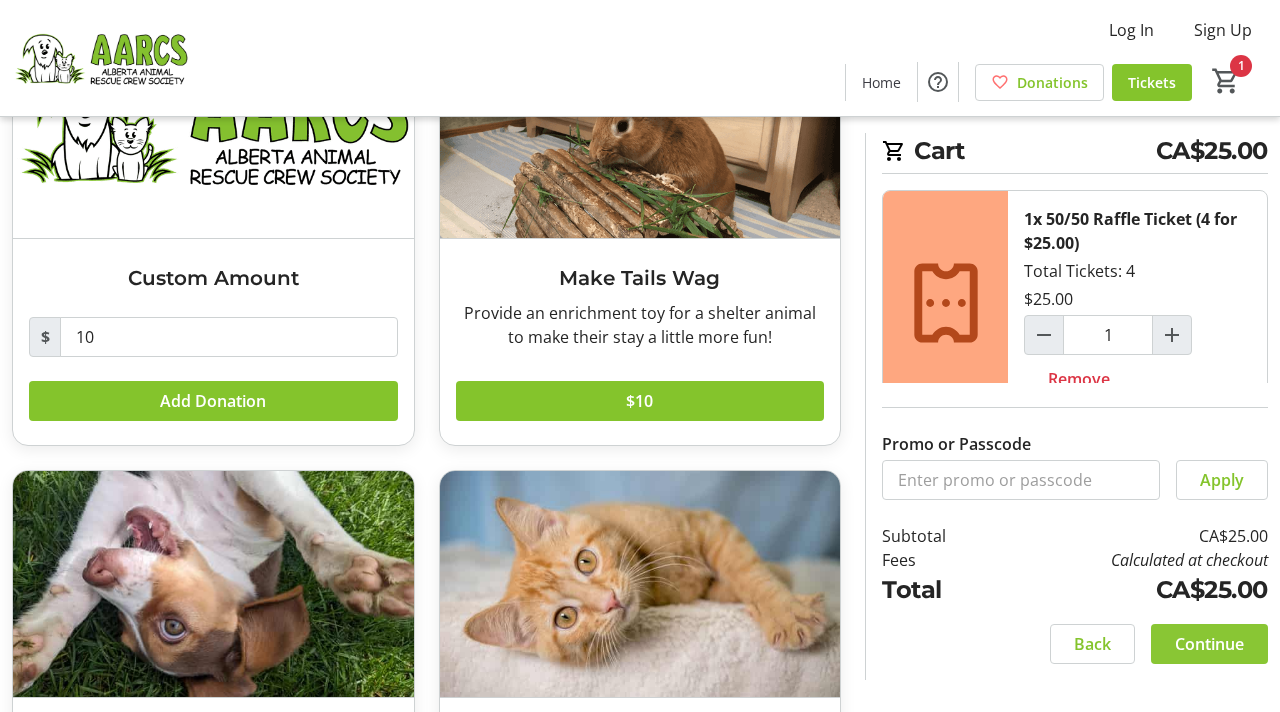 scroll, scrollTop: 215, scrollLeft: 0, axis: vertical 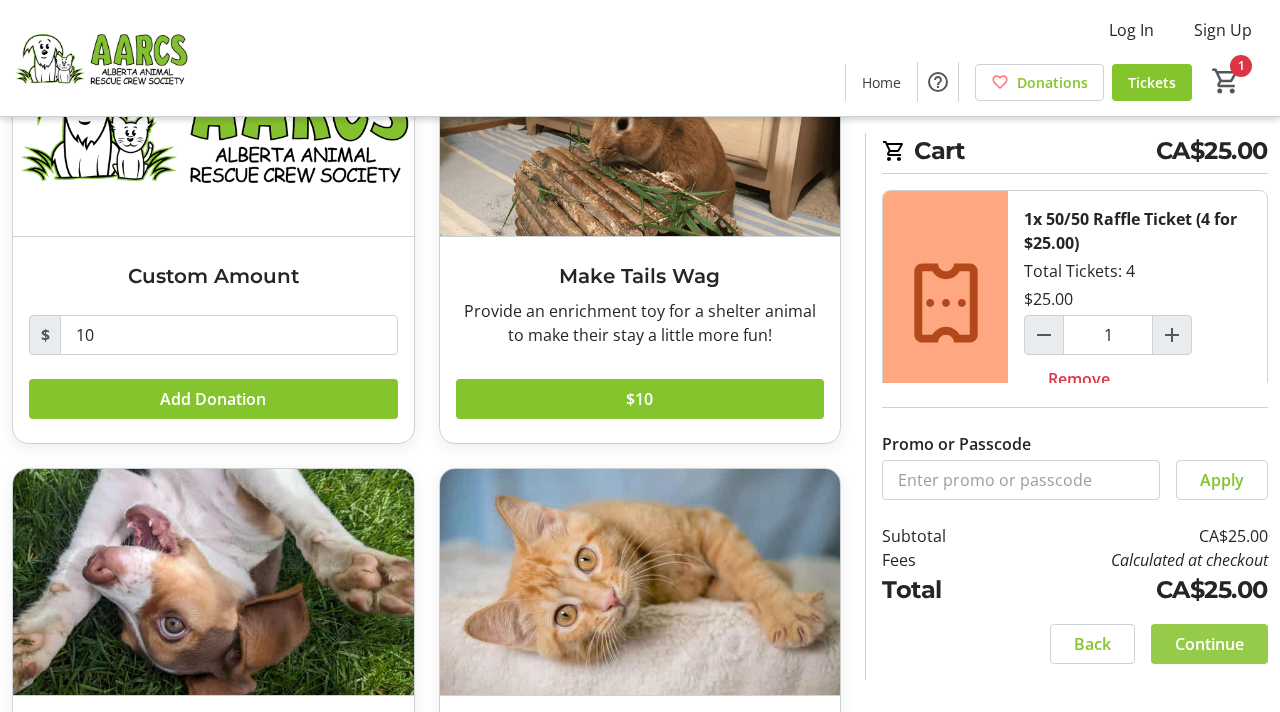 click on "Continue" 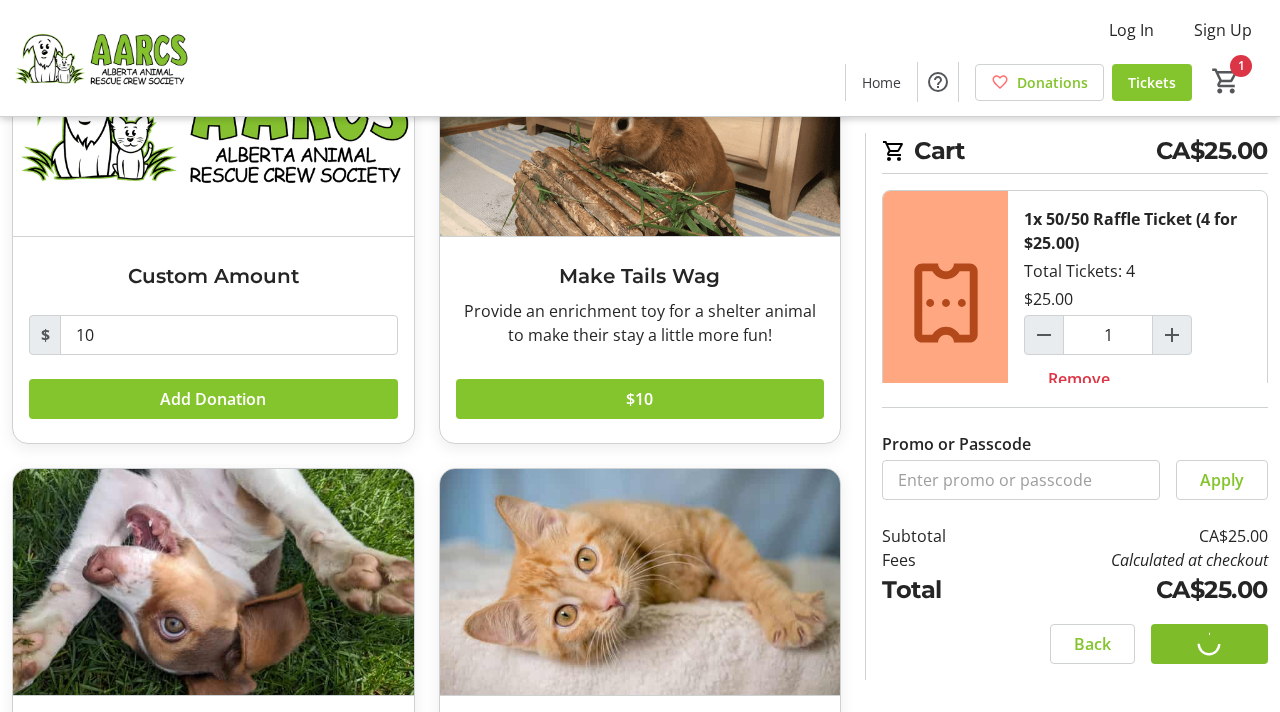 scroll, scrollTop: 0, scrollLeft: 0, axis: both 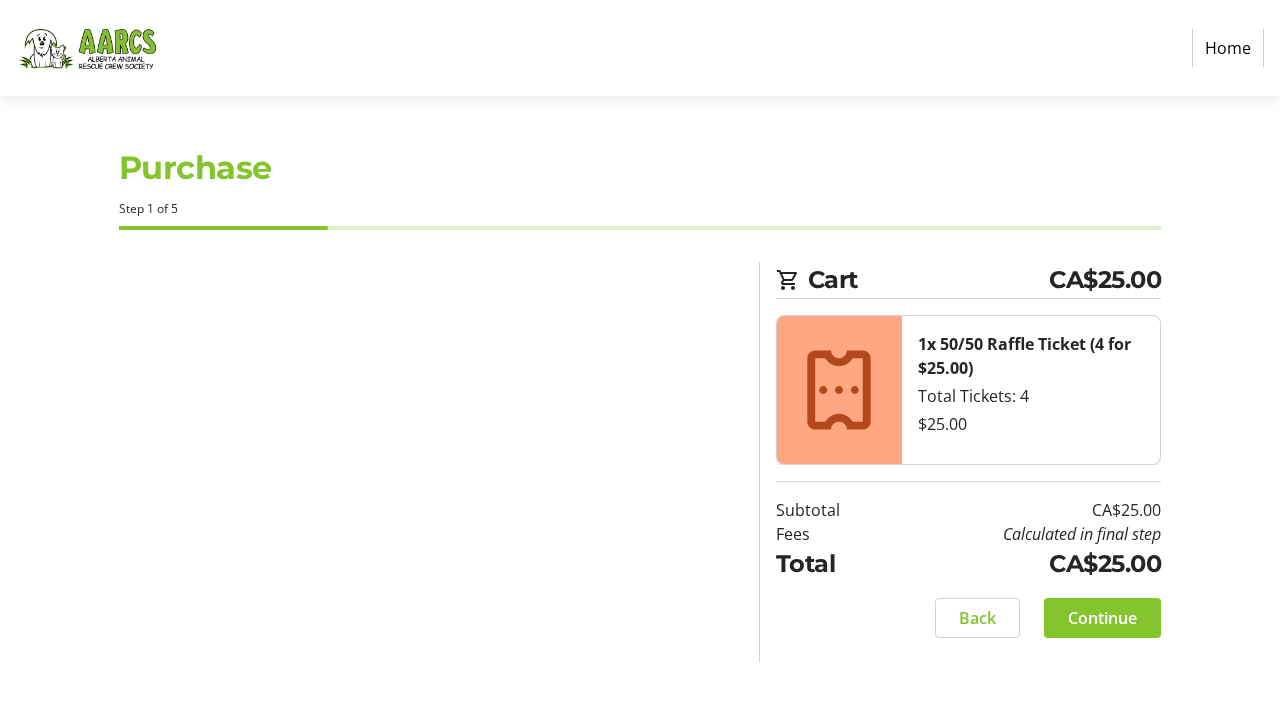 select on "CA" 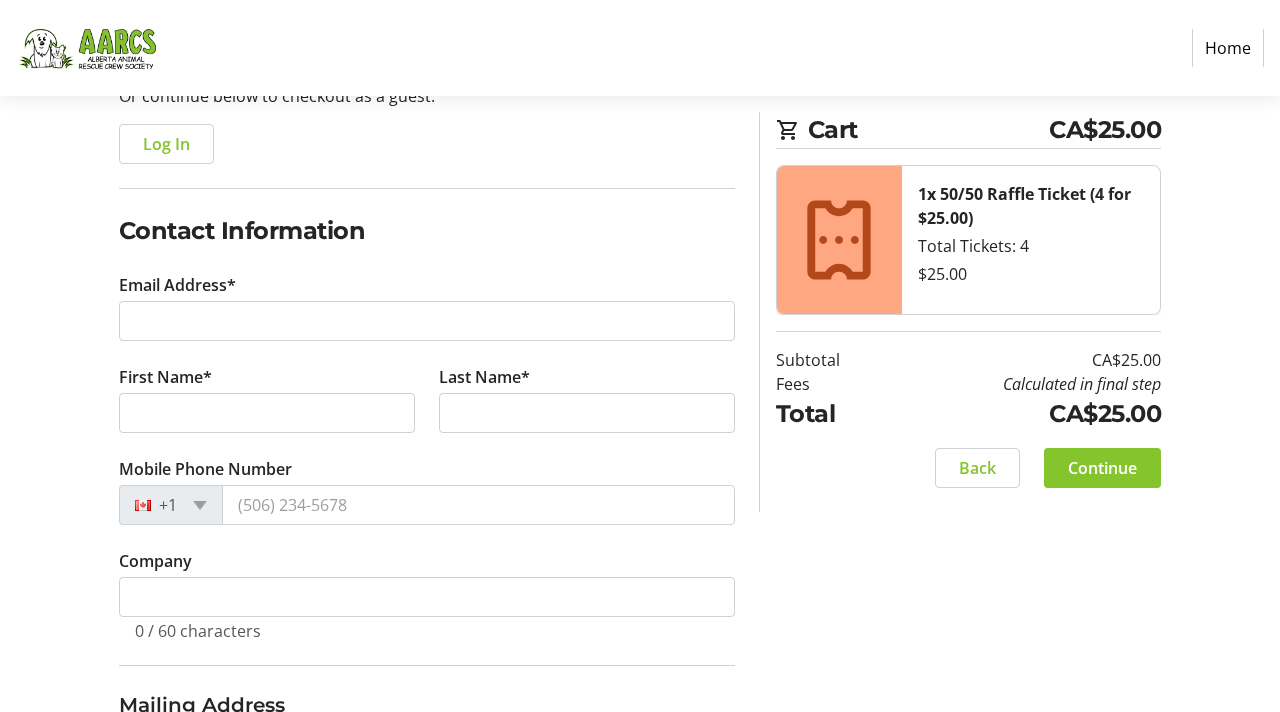 scroll, scrollTop: 236, scrollLeft: 0, axis: vertical 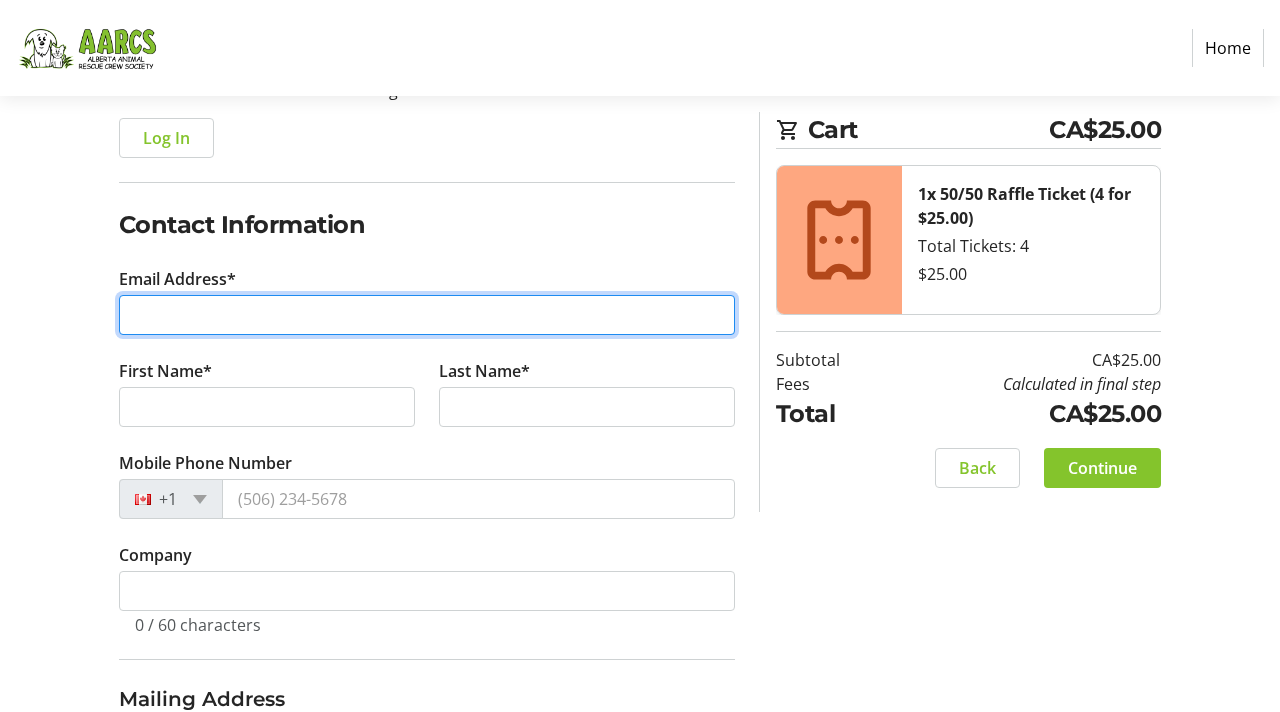 click on "Email Address*" at bounding box center (427, 315) 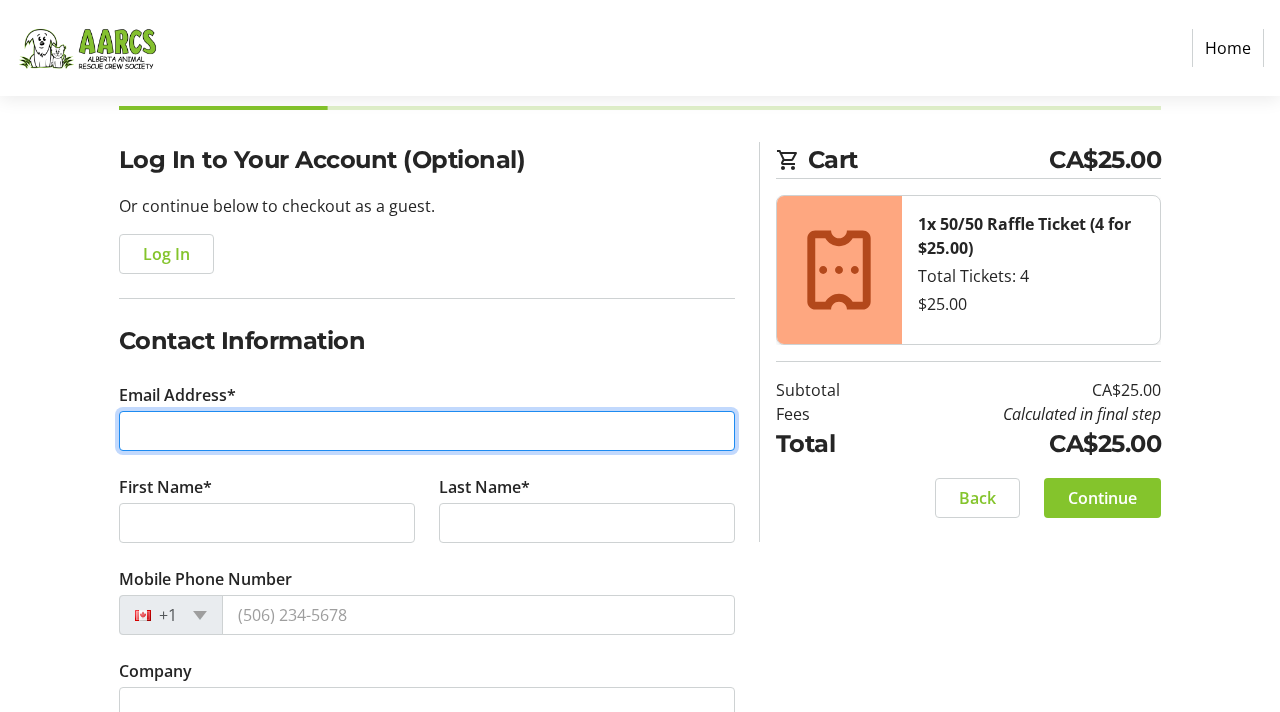 scroll, scrollTop: 121, scrollLeft: 0, axis: vertical 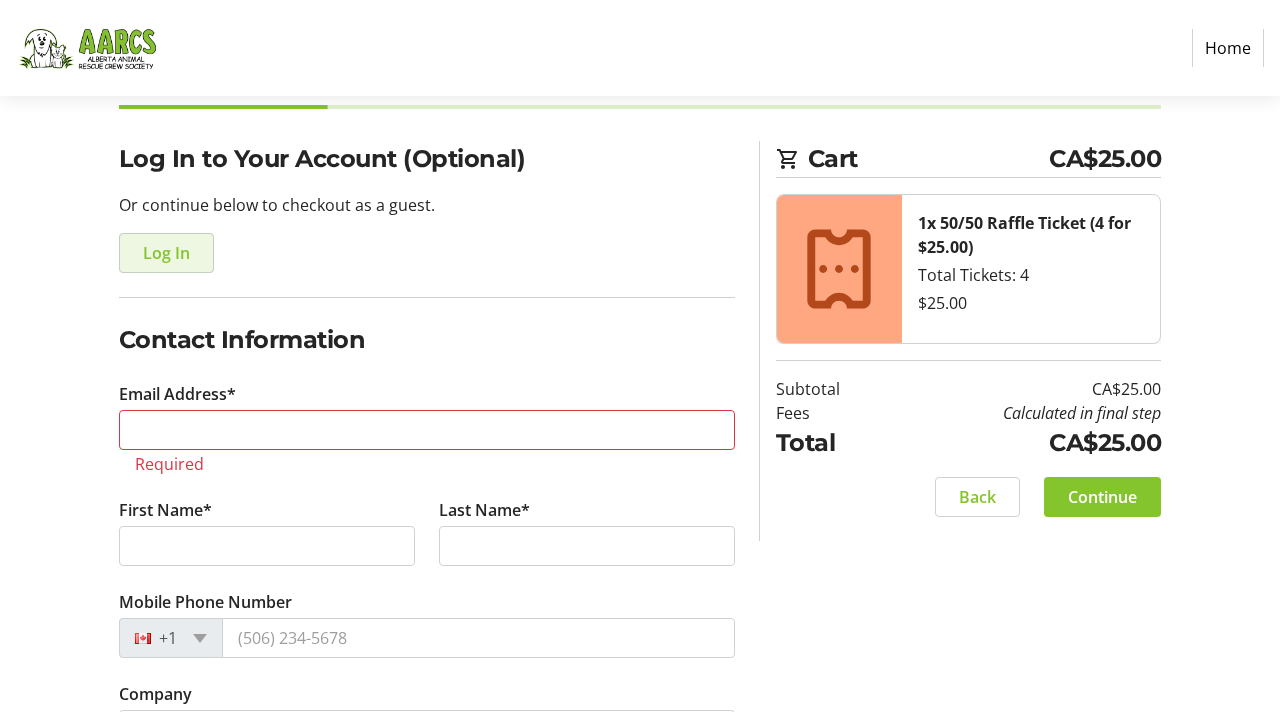 click on "Log In" 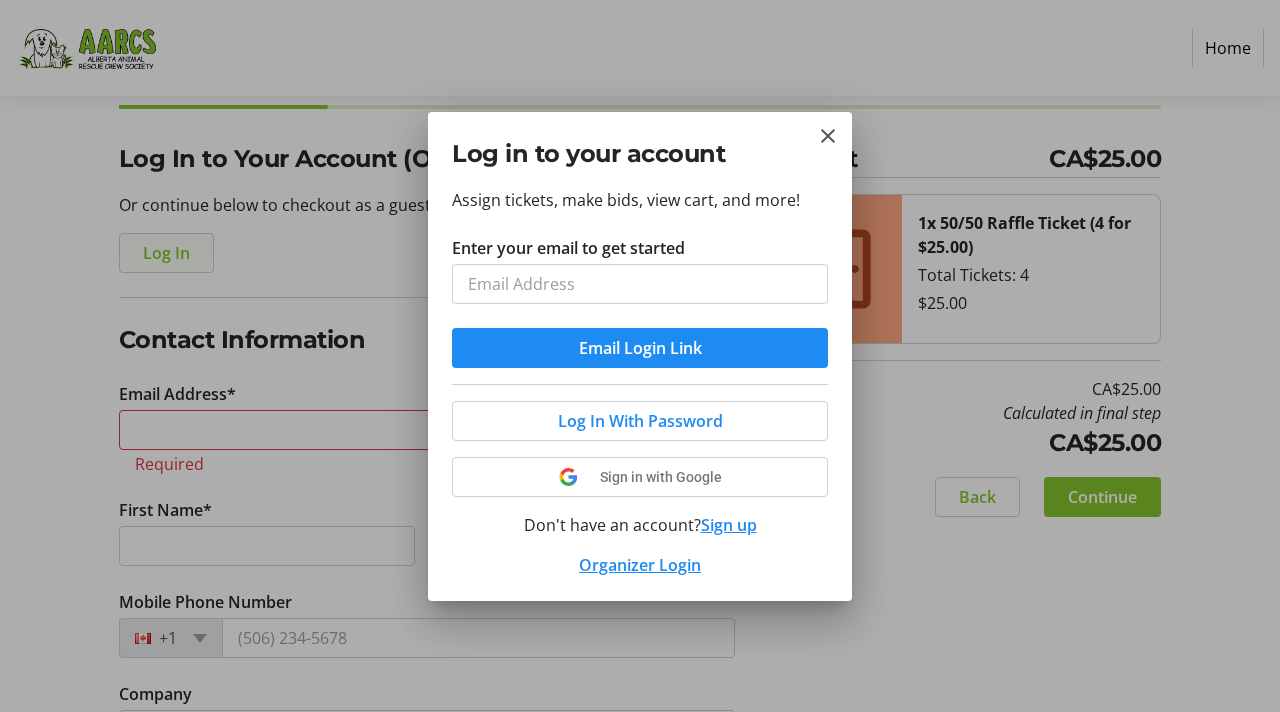 scroll, scrollTop: 0, scrollLeft: 0, axis: both 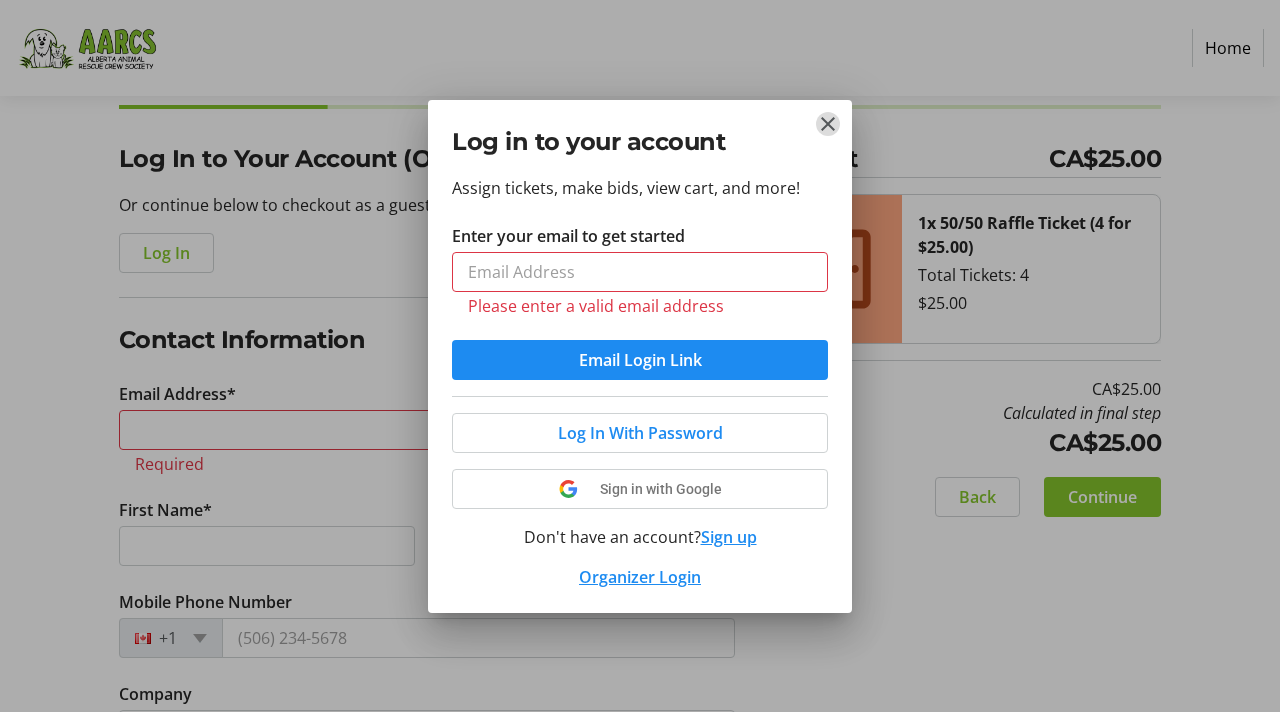 click at bounding box center [828, 124] 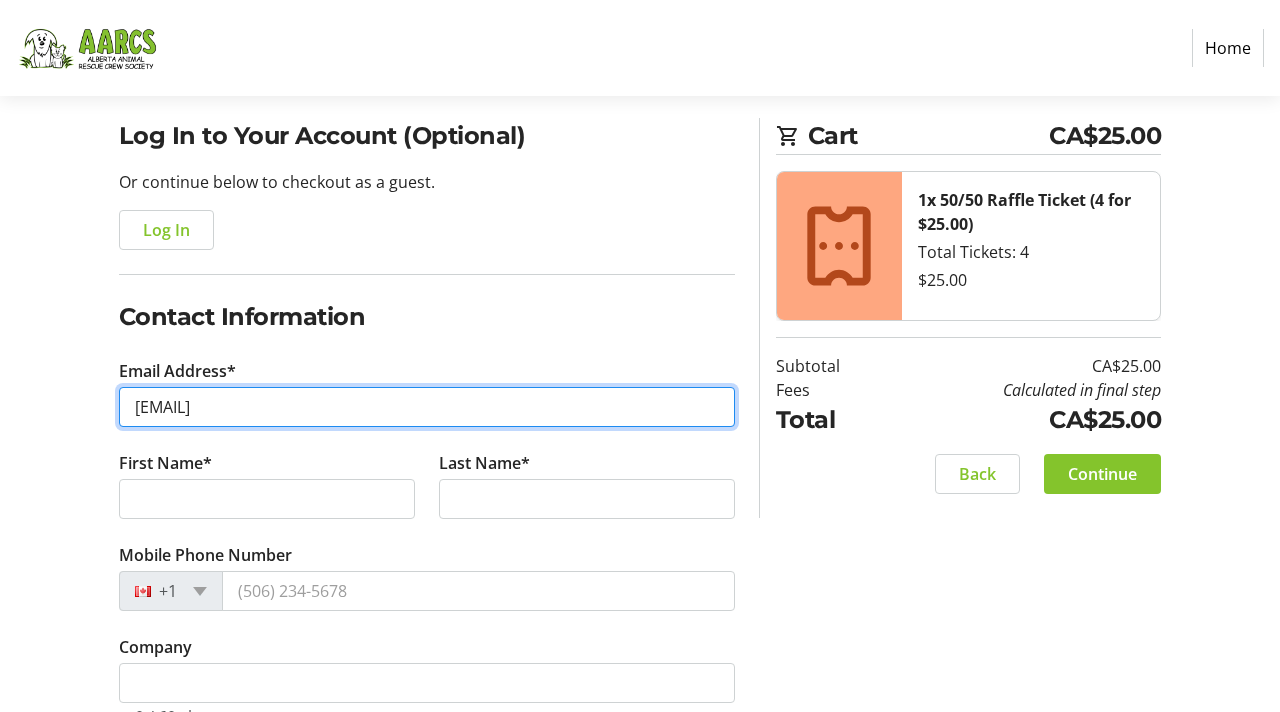 scroll, scrollTop: 176, scrollLeft: 0, axis: vertical 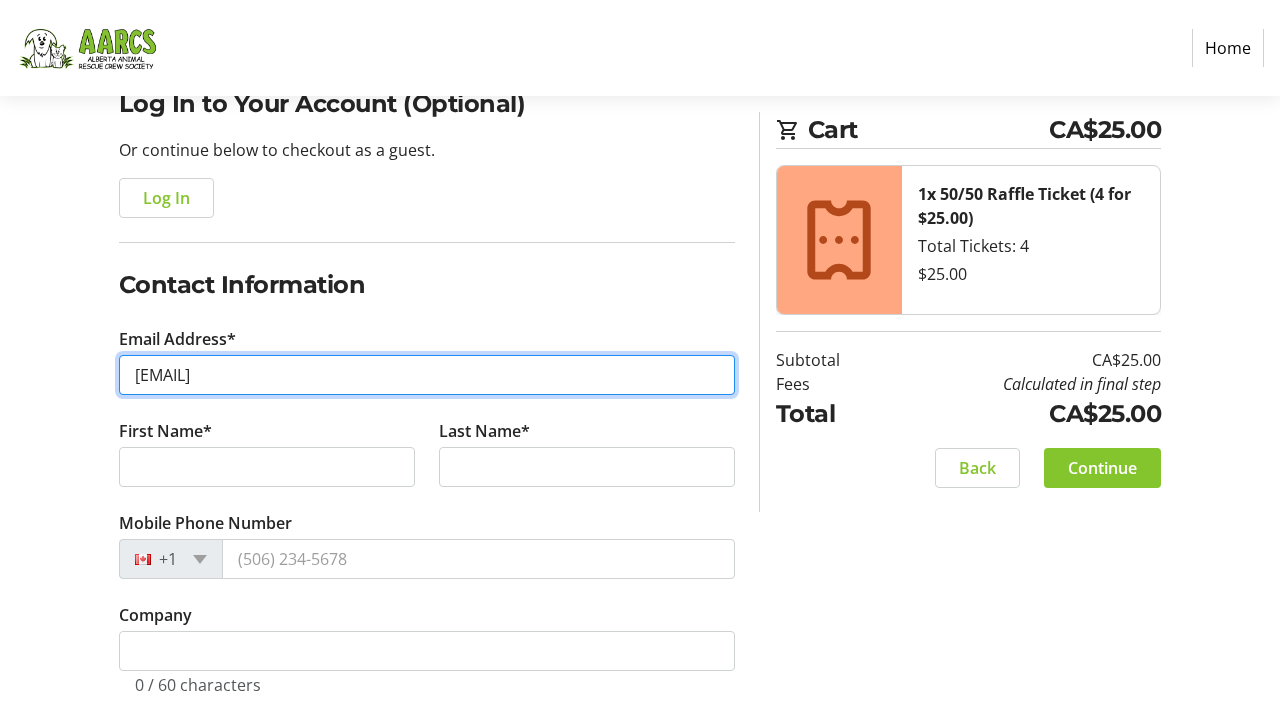 type on "[EMAIL]" 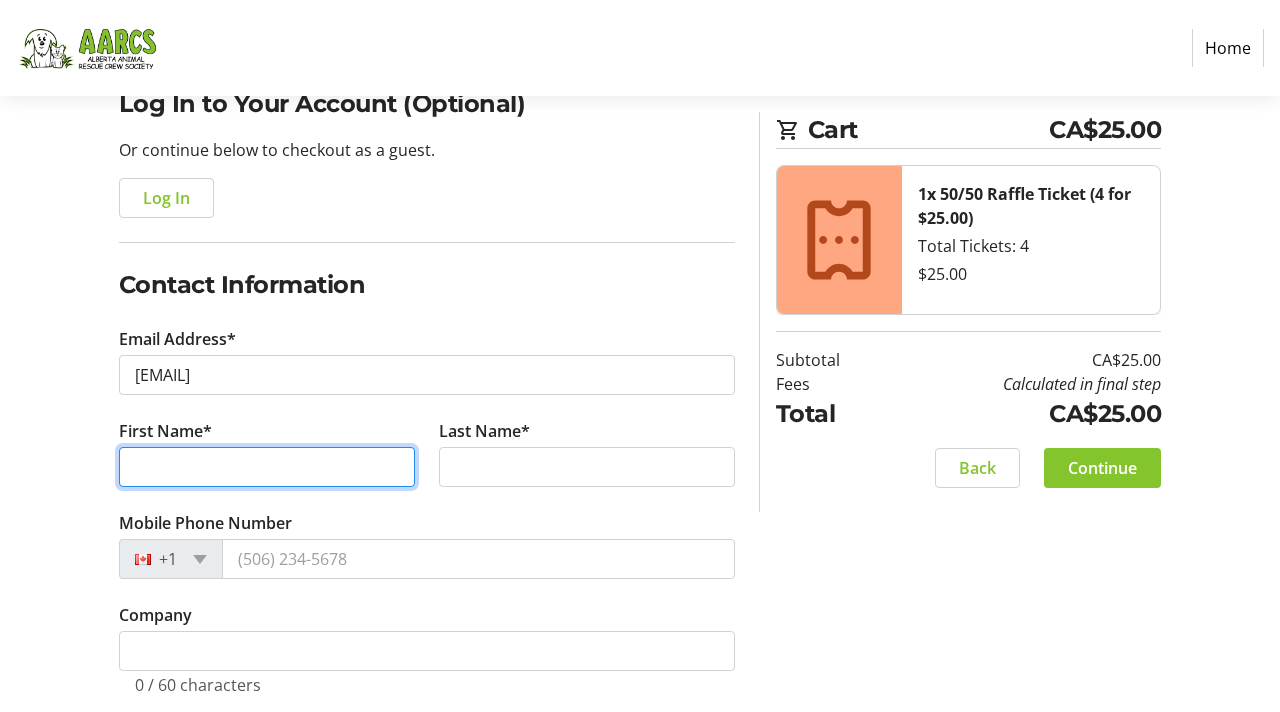click on "First Name*" at bounding box center [267, 467] 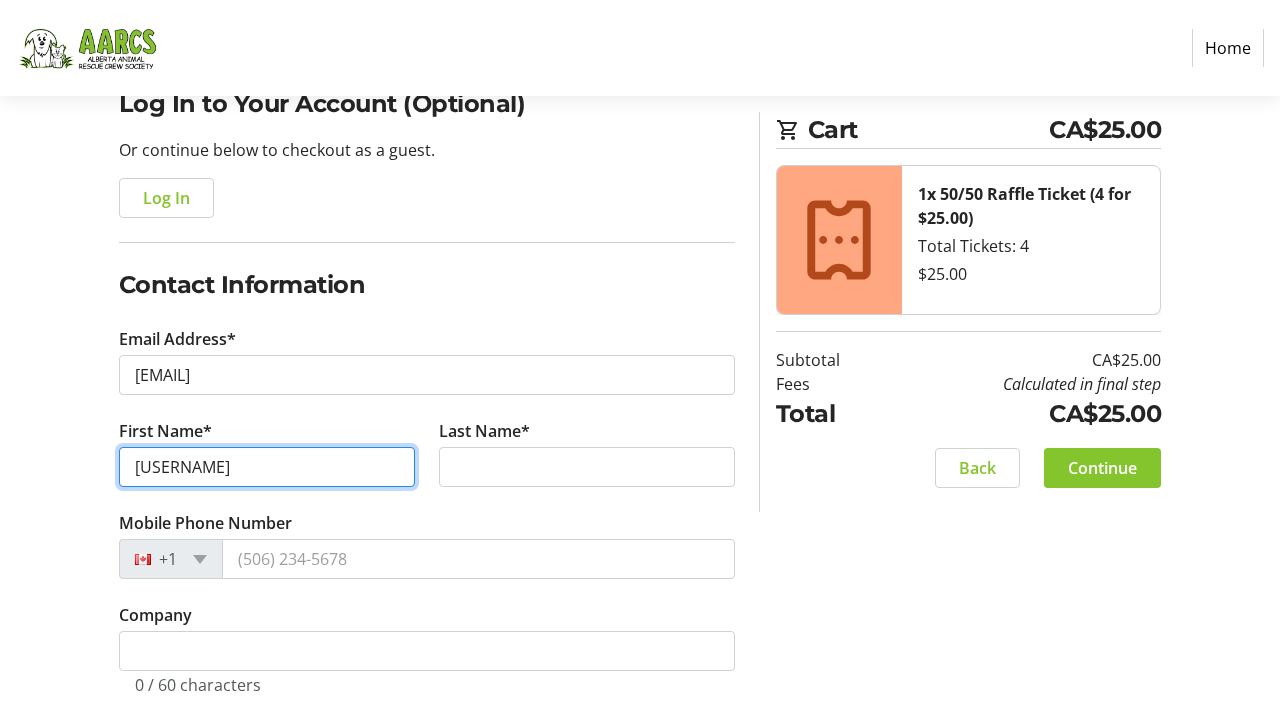 type on "[USERNAME]" 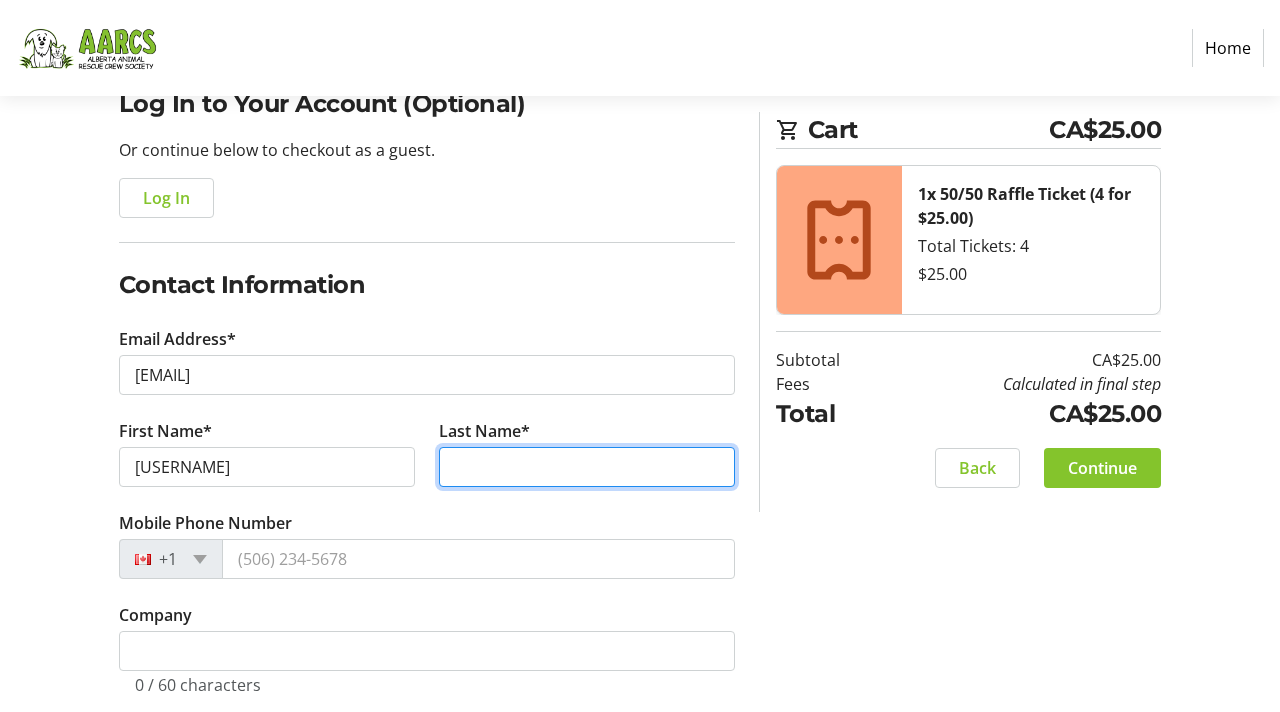 click on "Last Name*" at bounding box center [587, 467] 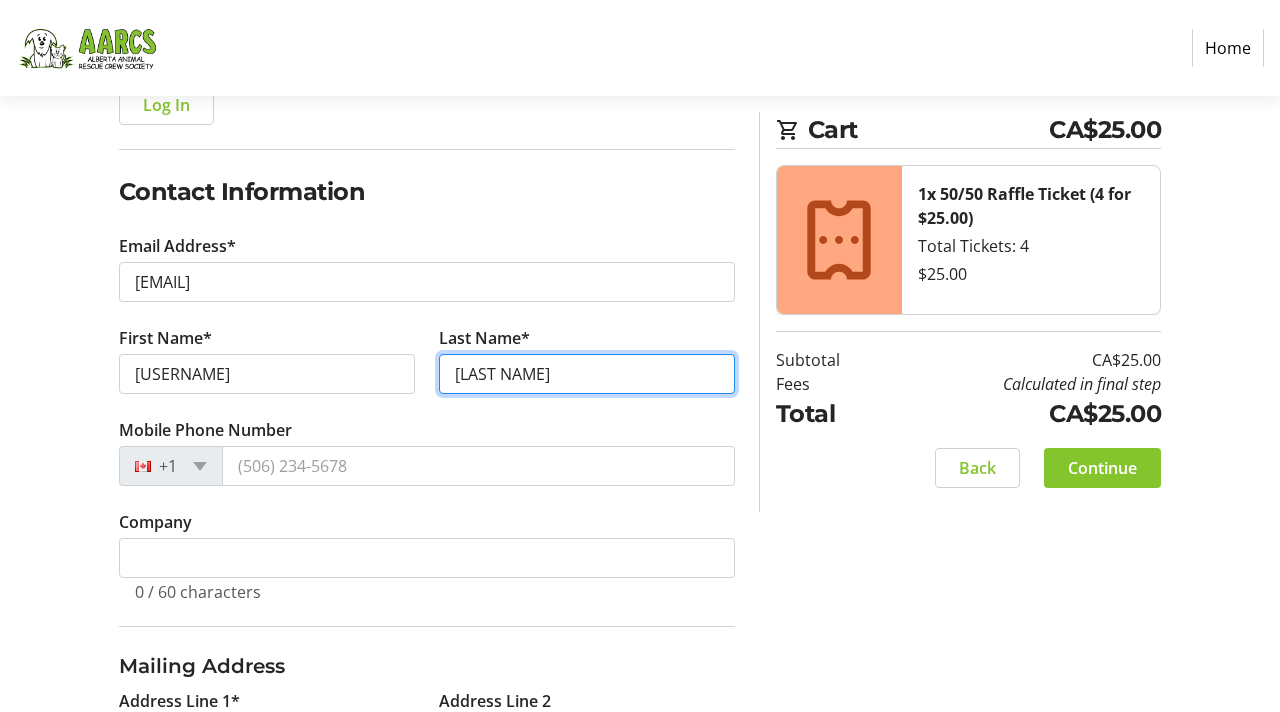 scroll, scrollTop: 274, scrollLeft: 0, axis: vertical 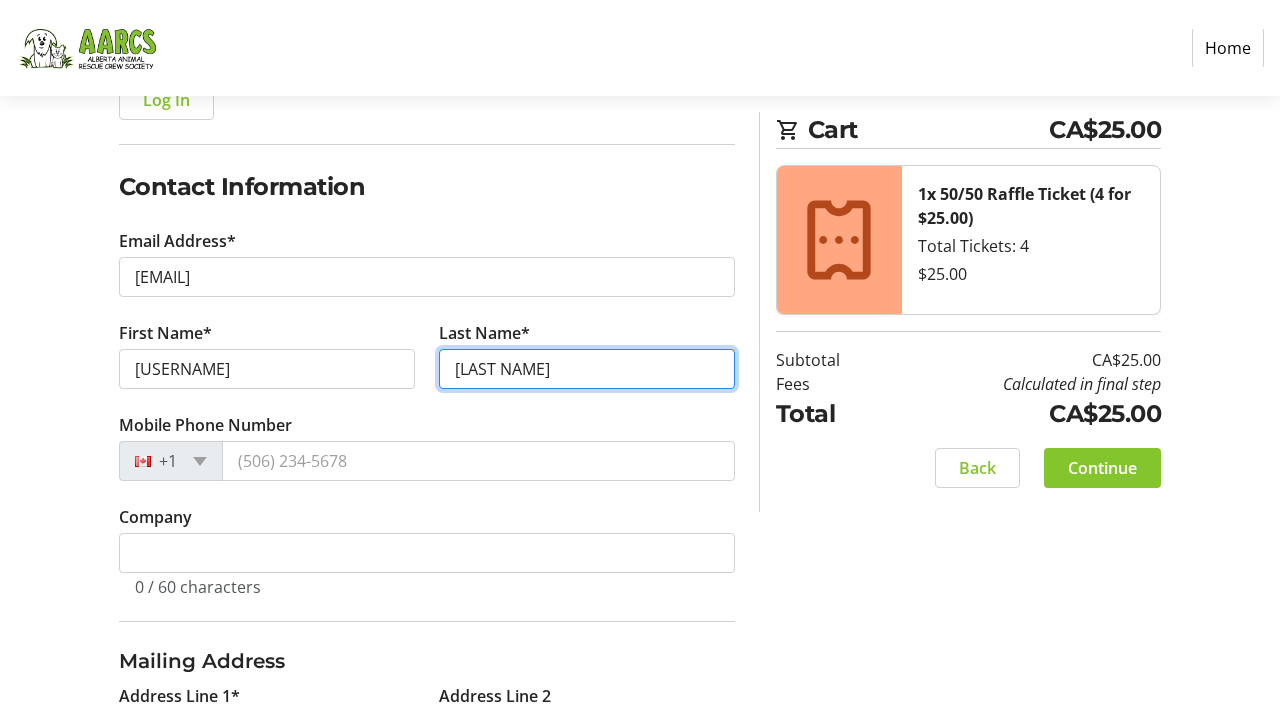 type on "[LAST NAME]" 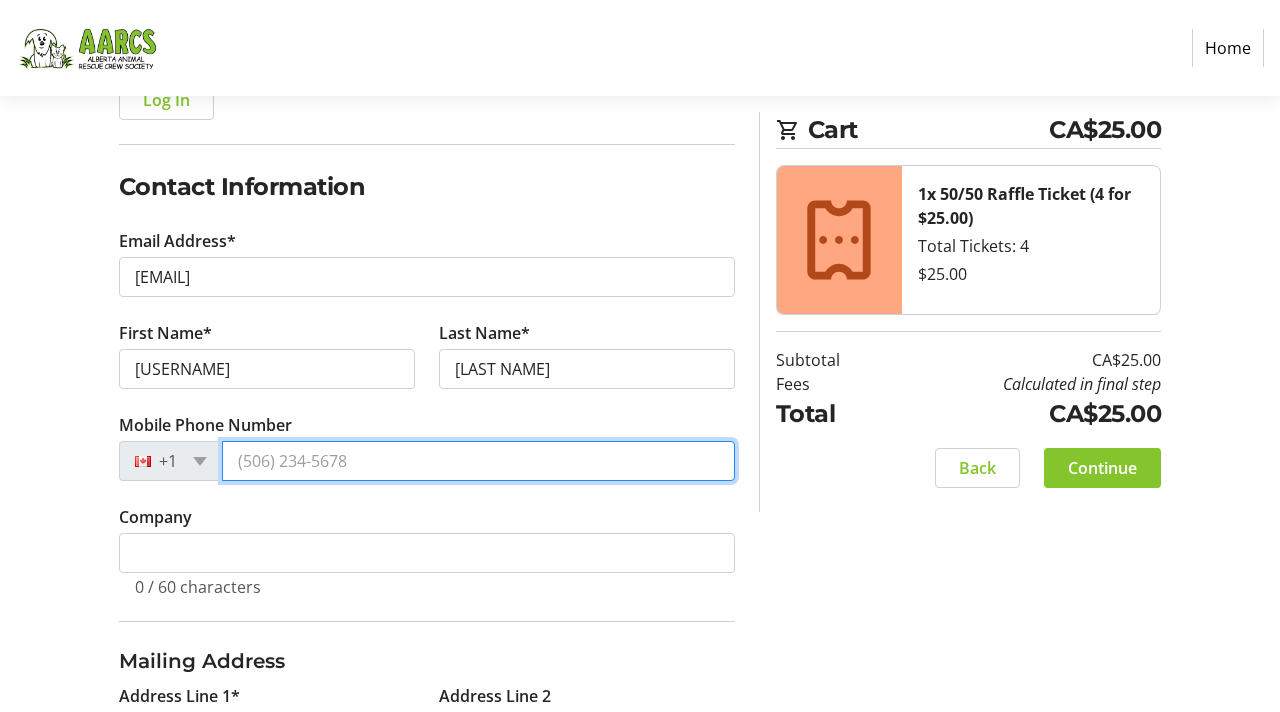 click on "Mobile Phone Number" at bounding box center [478, 461] 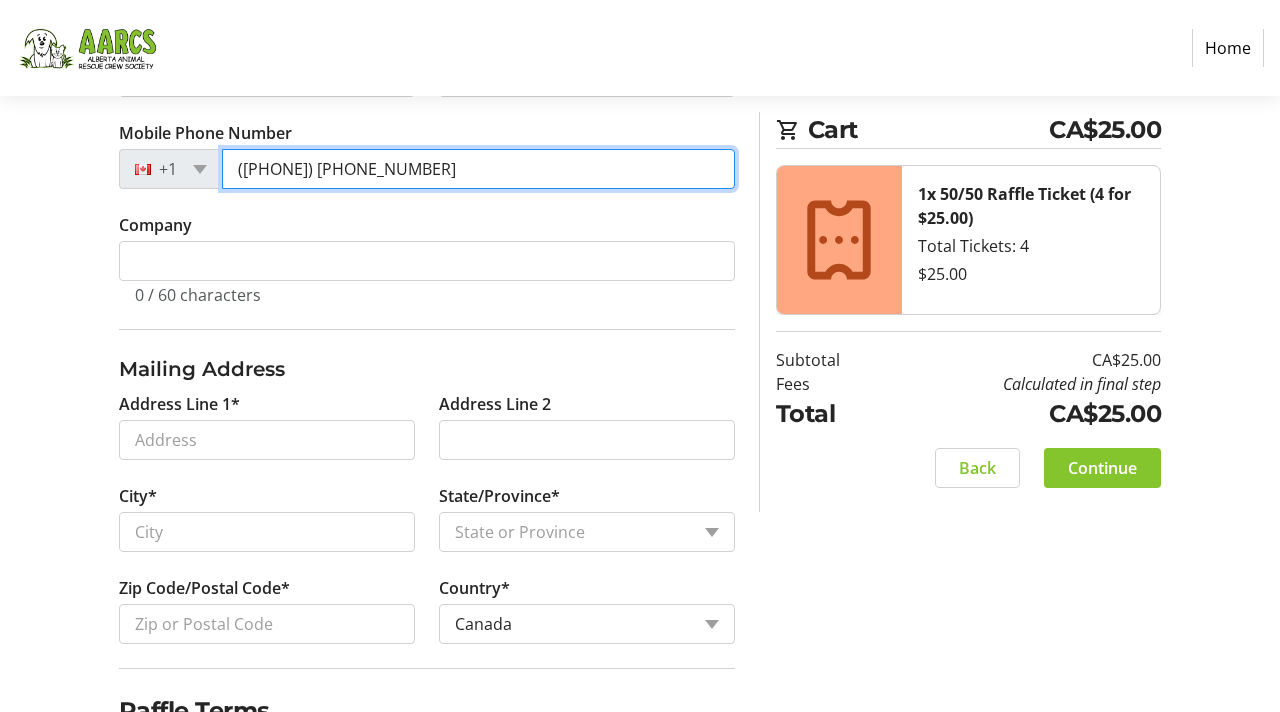 scroll, scrollTop: 572, scrollLeft: 0, axis: vertical 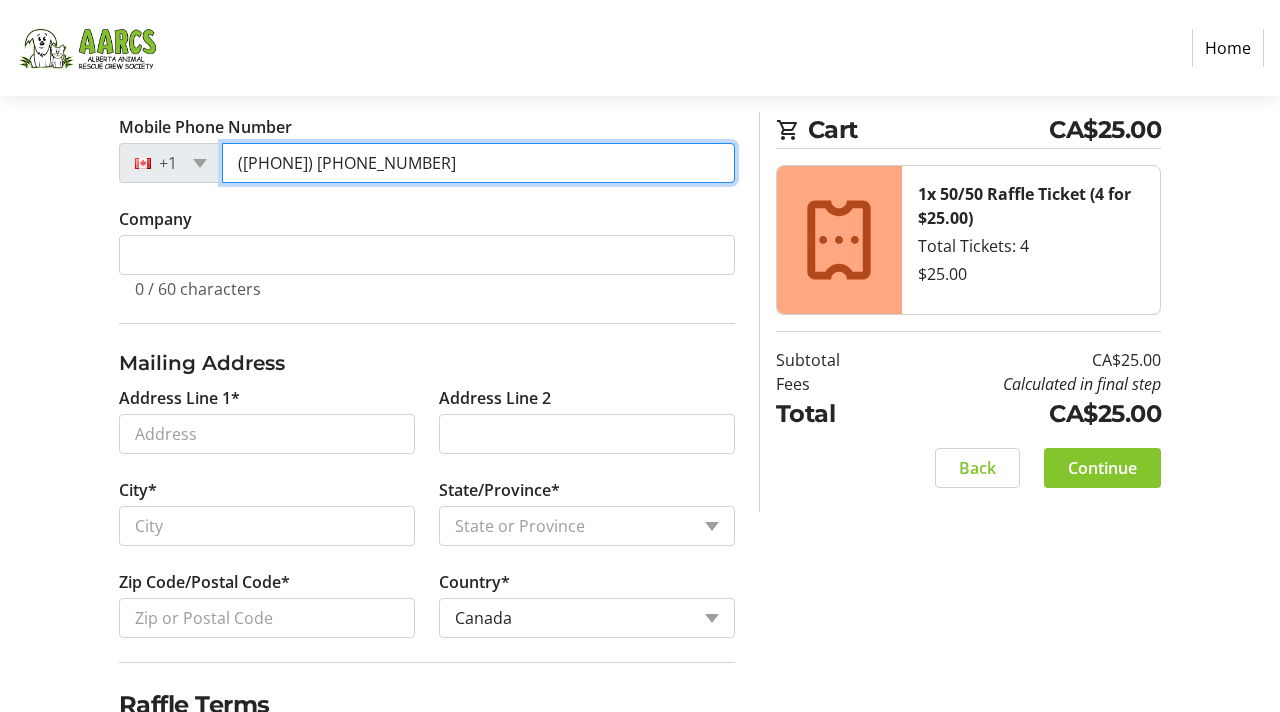 type on "([PHONE]) [PHONE_NUMBER]" 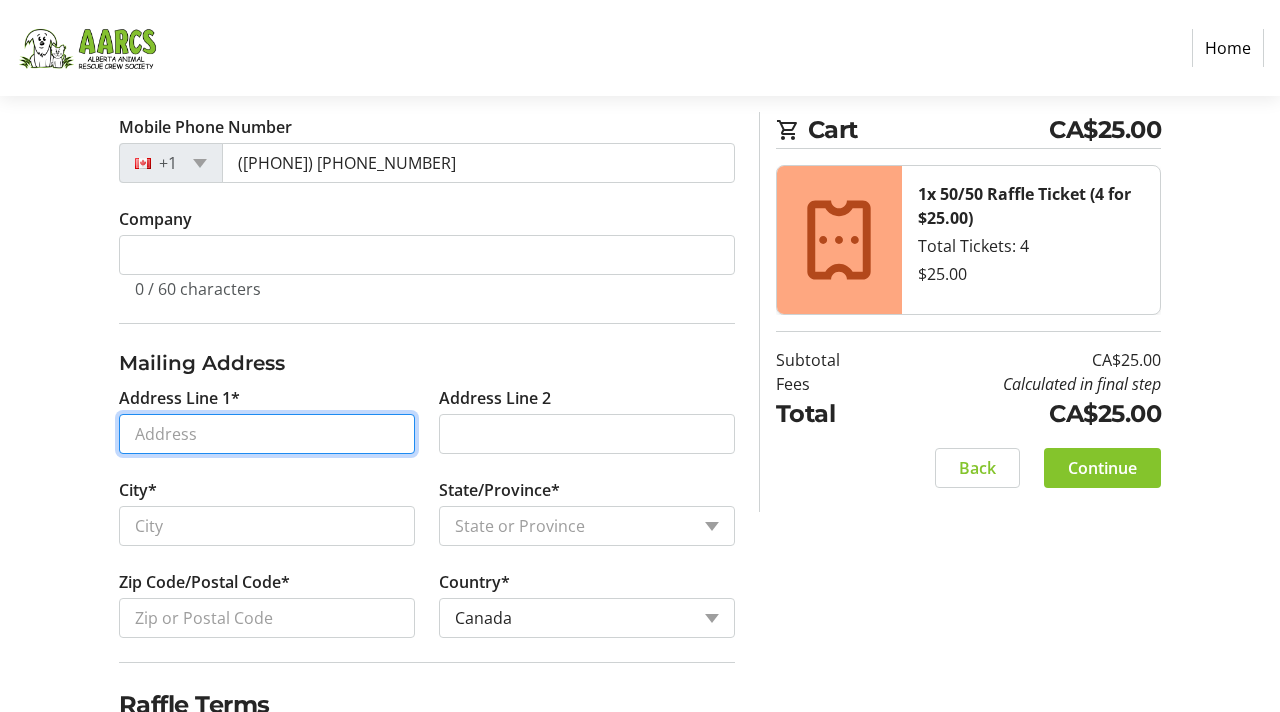 click on "Address Line 1*" at bounding box center (267, 434) 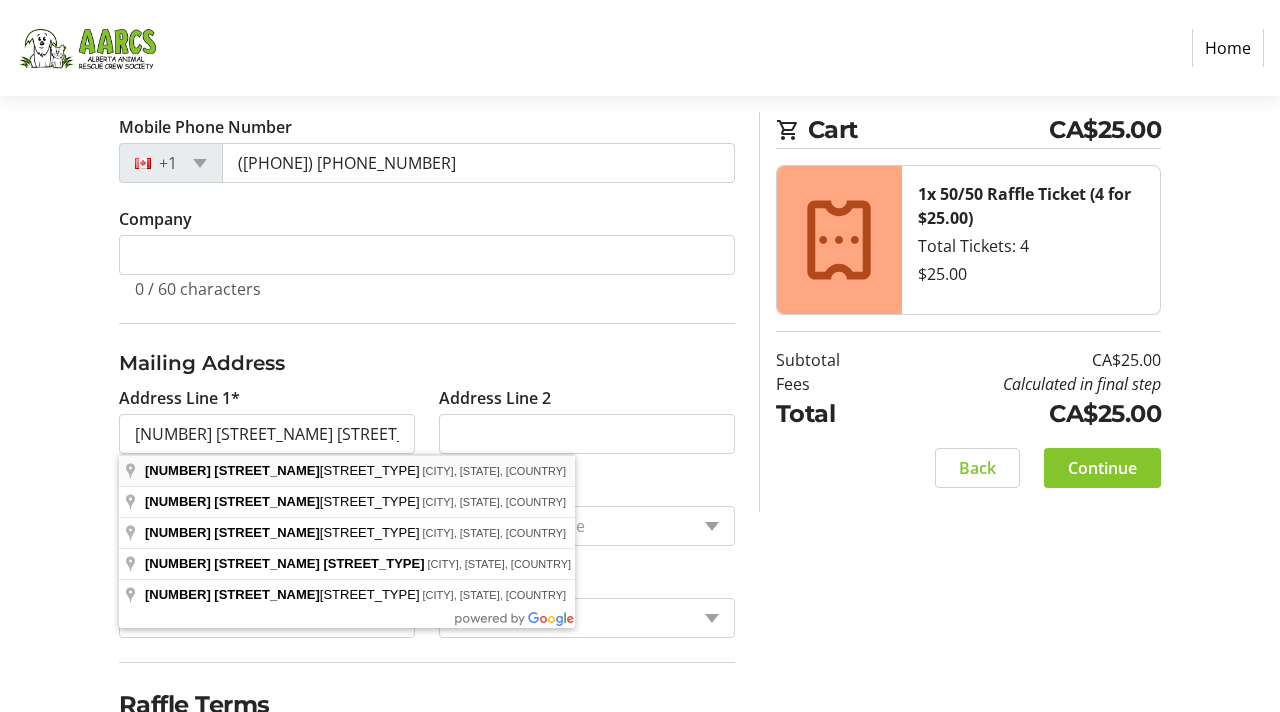 type on "[NUMBER] [STREET_NAME] [STREET_TYPE]" 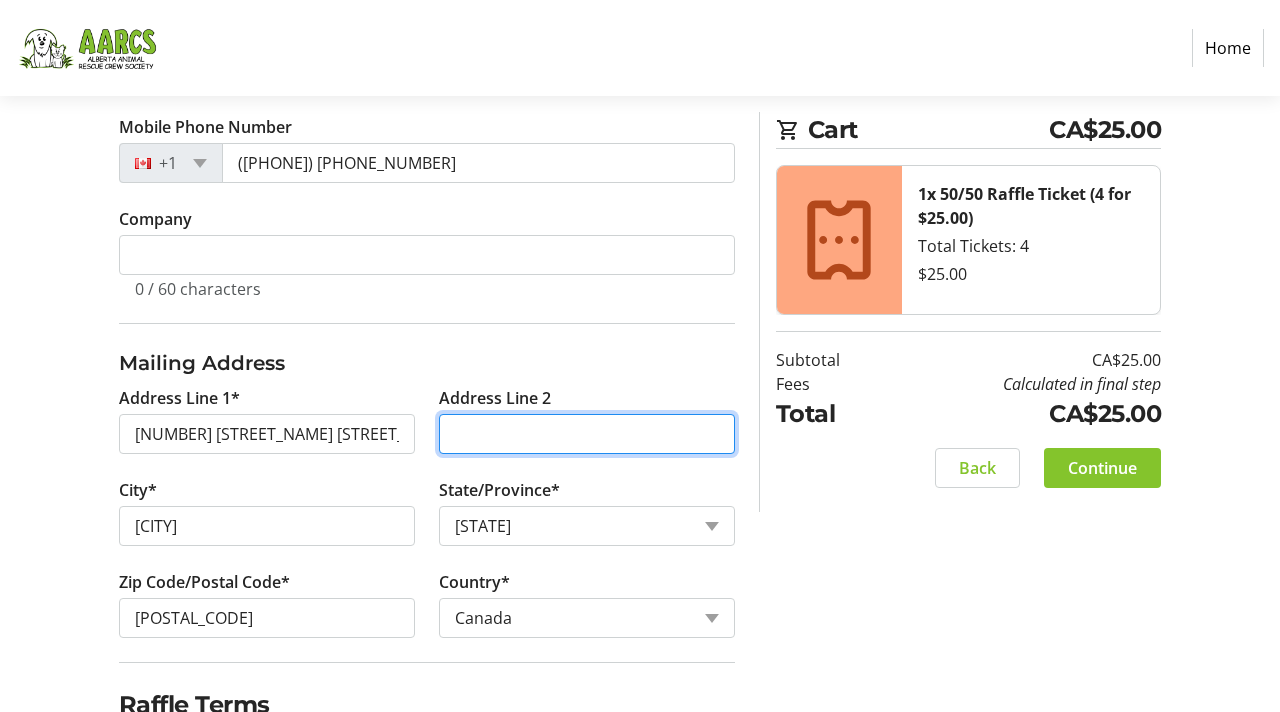 click on "Address Line 2" at bounding box center [587, 434] 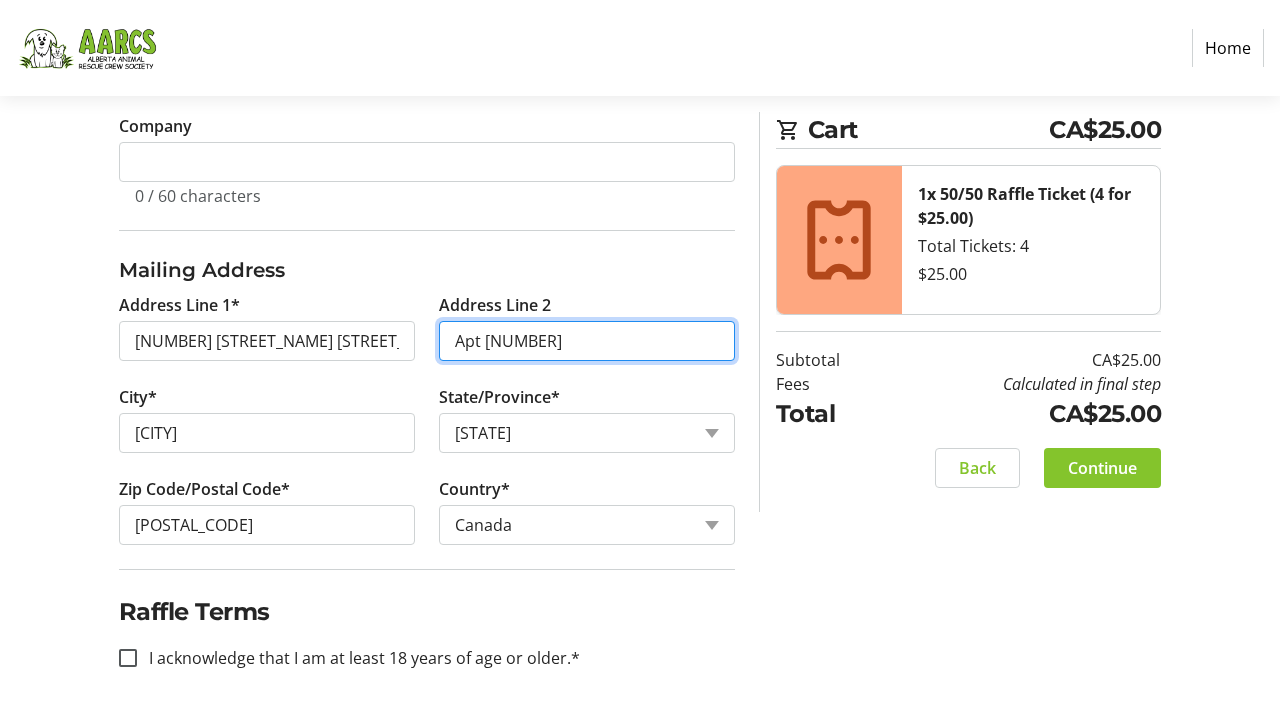 scroll, scrollTop: 671, scrollLeft: 0, axis: vertical 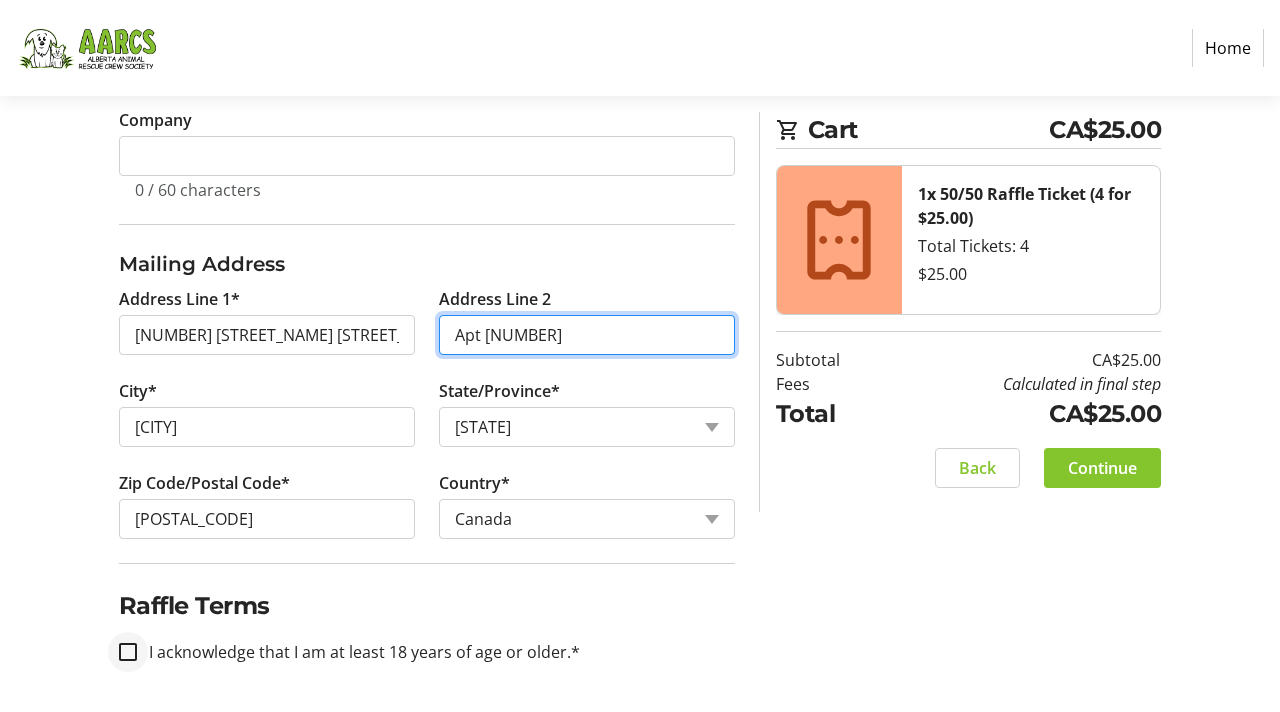 type on "Apt [NUMBER]" 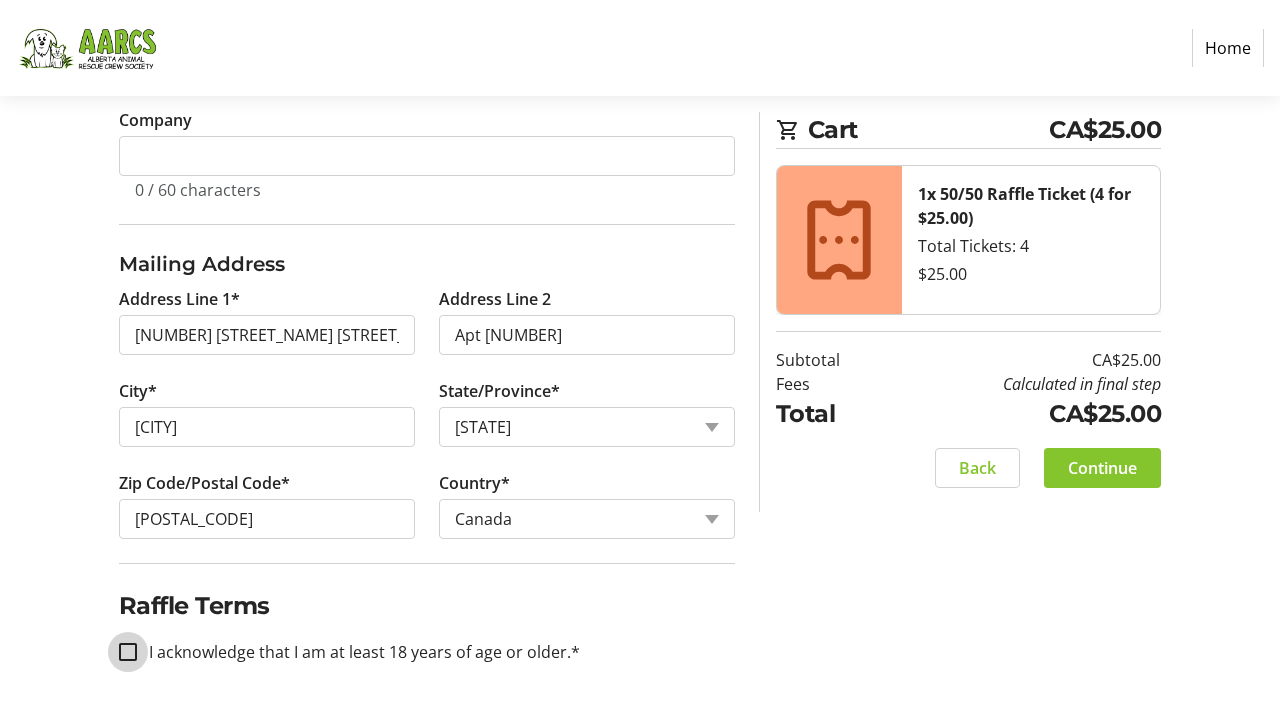 click on "I acknowledge that I am at least 18 years of age or older.*" at bounding box center (128, 652) 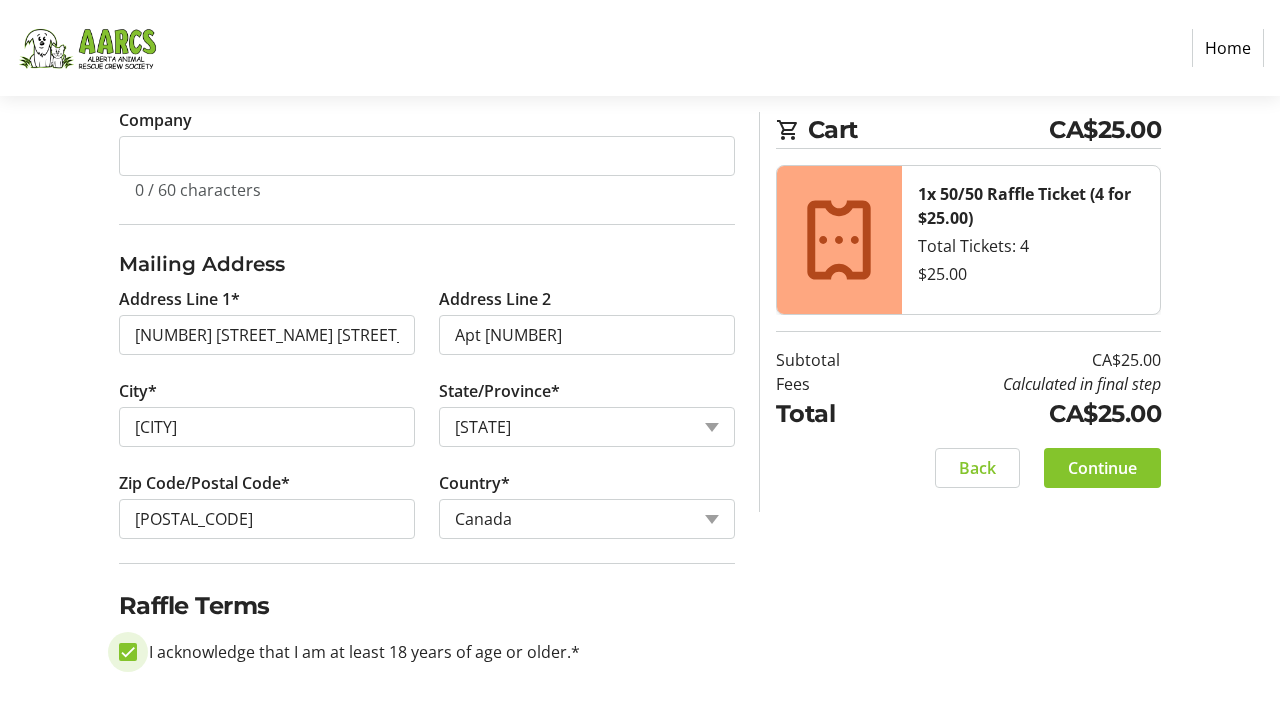 checkbox on "true" 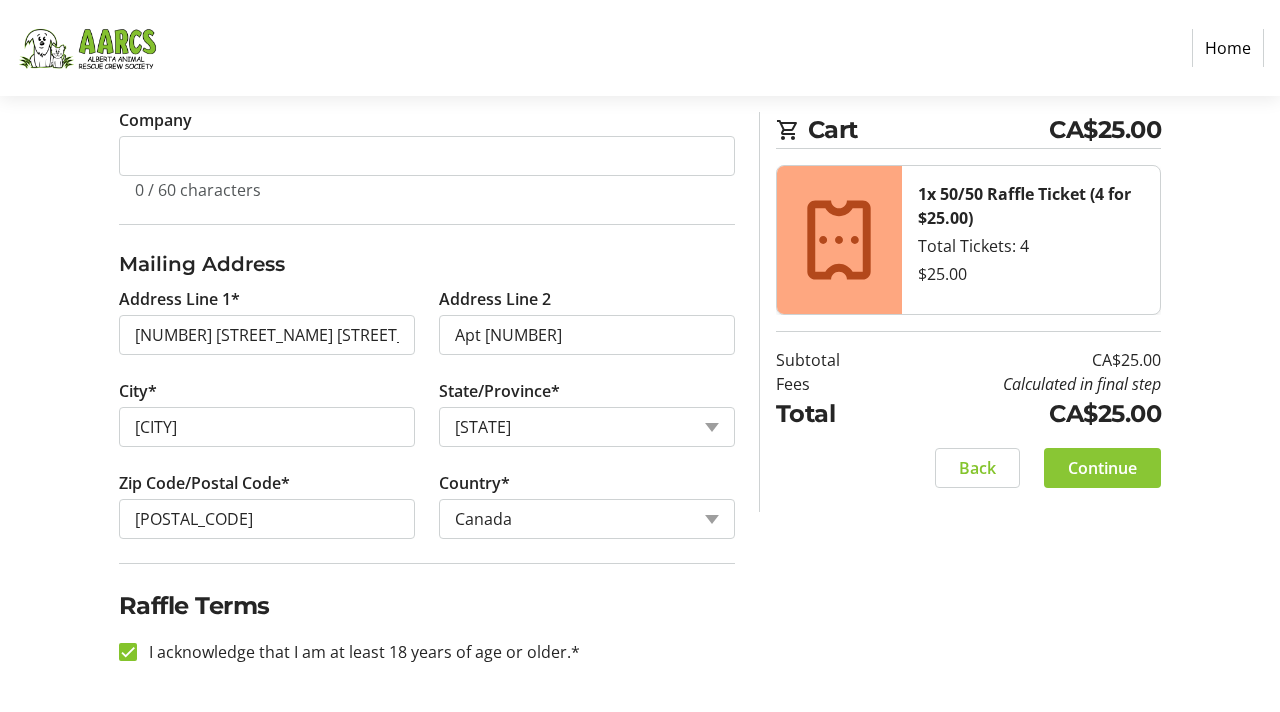 click on "Continue" 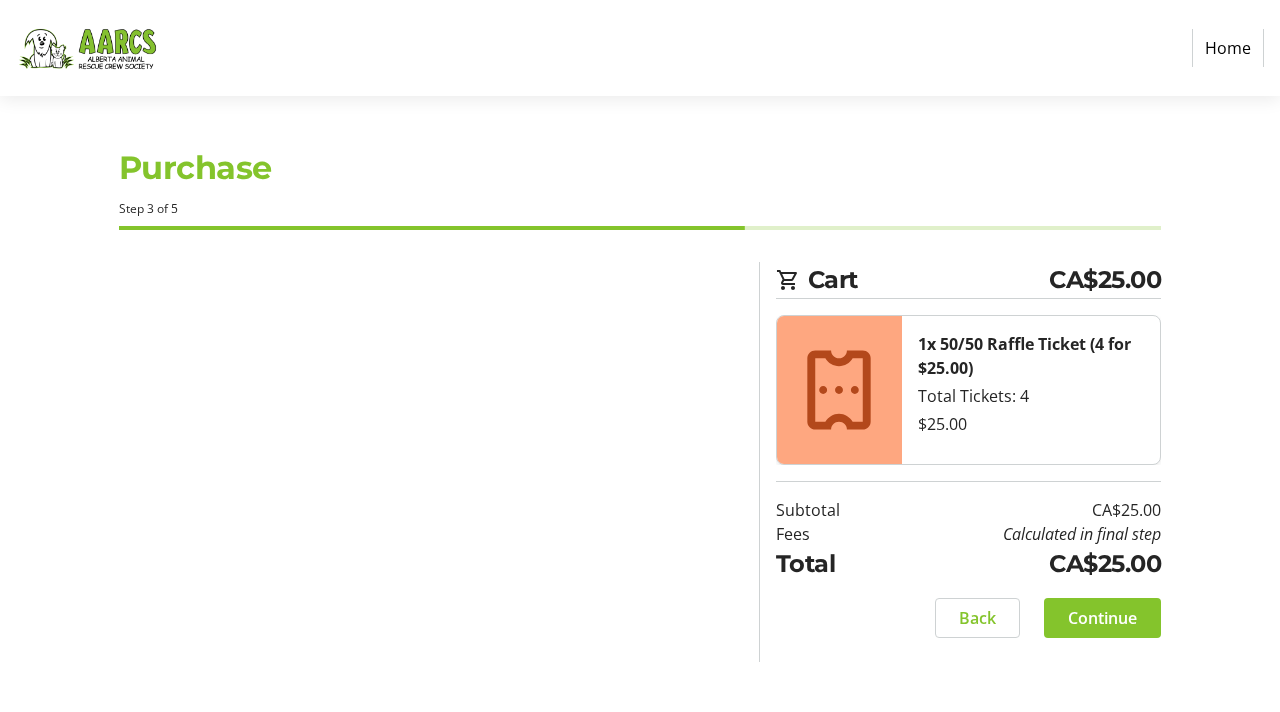 scroll, scrollTop: 0, scrollLeft: 0, axis: both 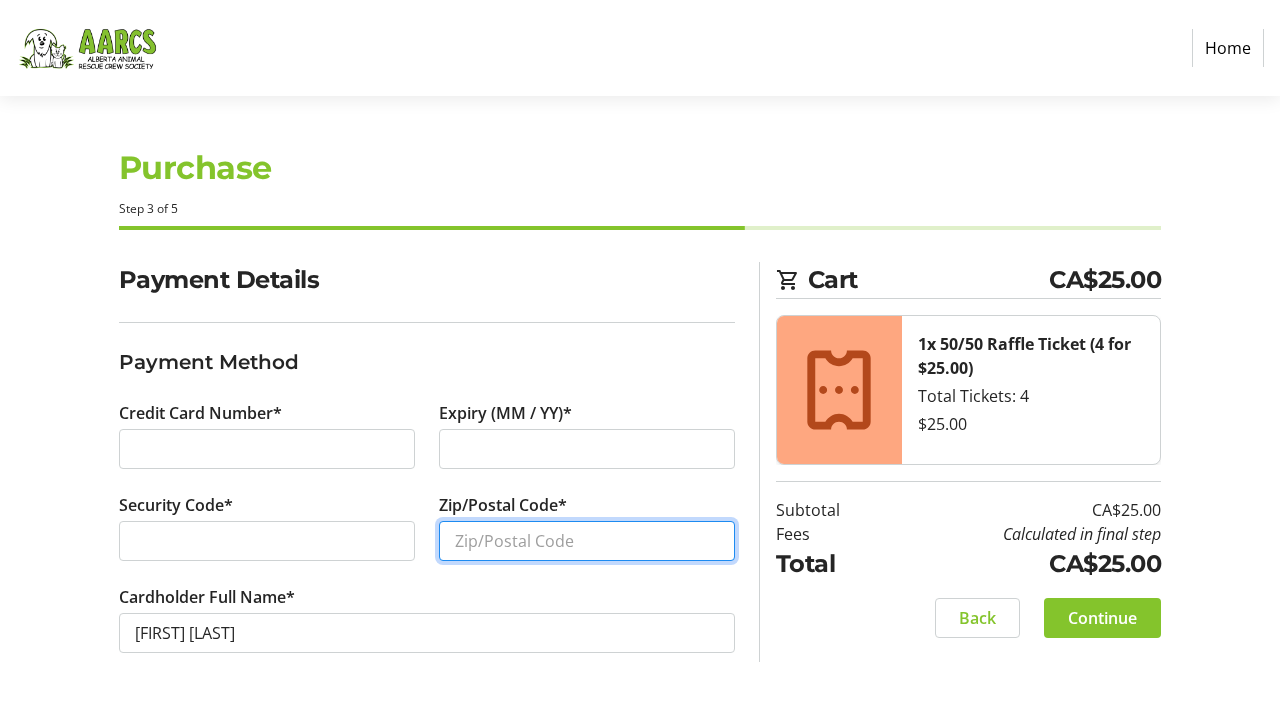 click on "Zip/Postal Code*" at bounding box center [587, 541] 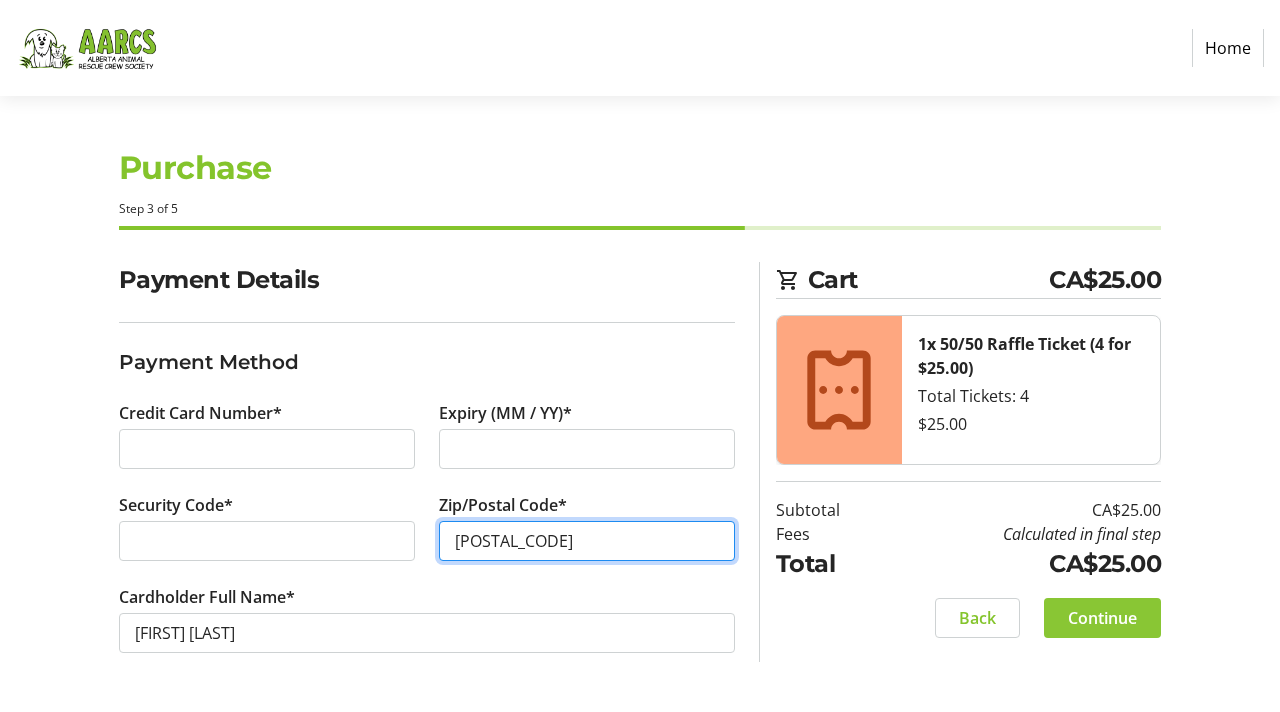 type on "[POSTAL_CODE]" 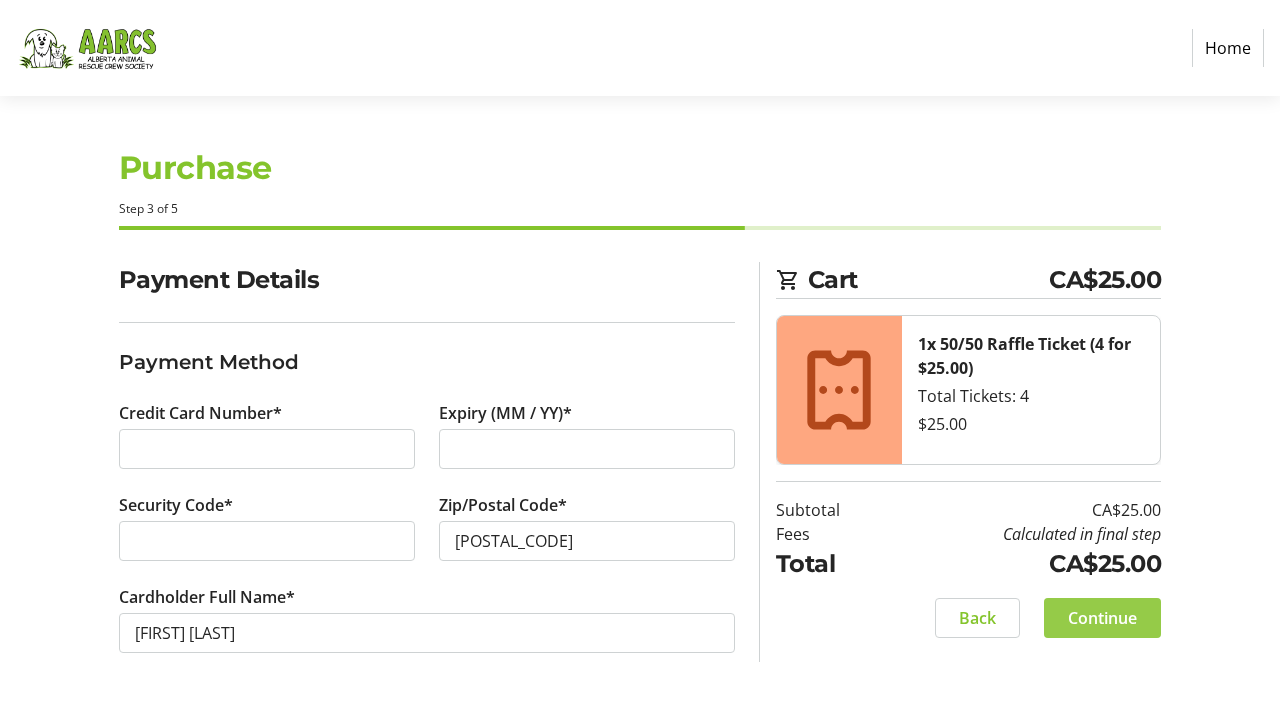 click on "Continue" 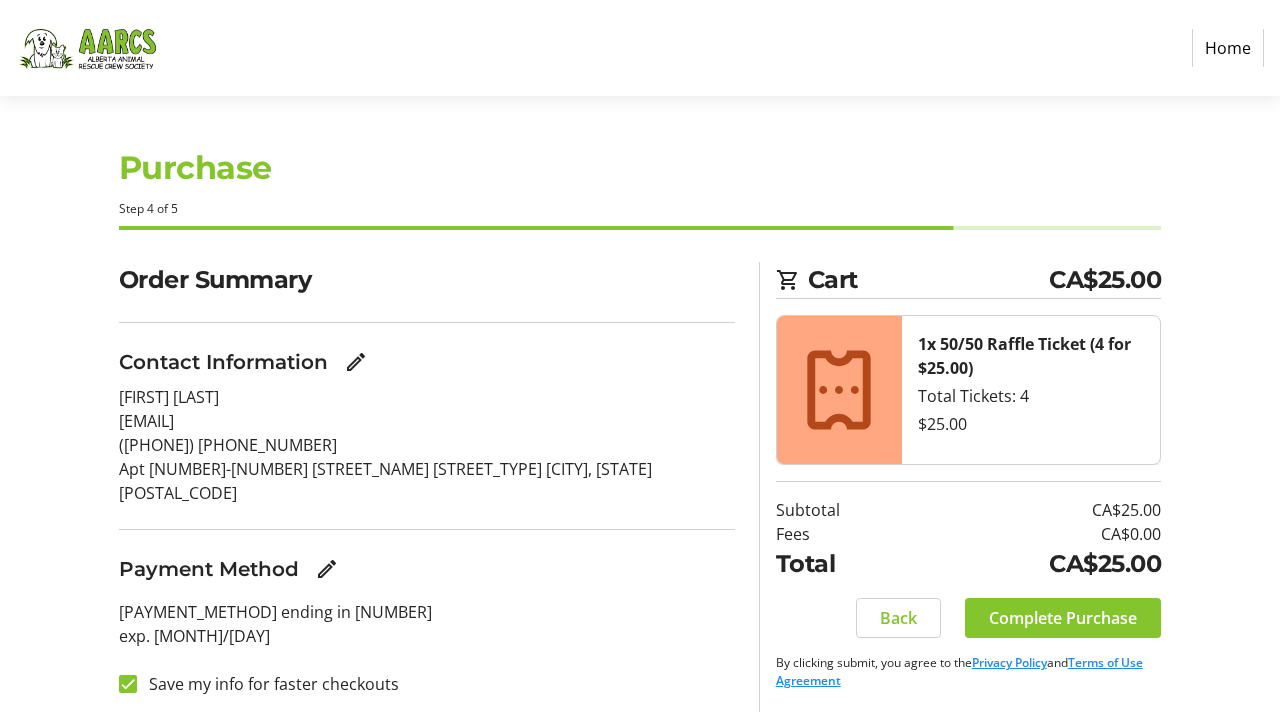 scroll, scrollTop: 2, scrollLeft: 0, axis: vertical 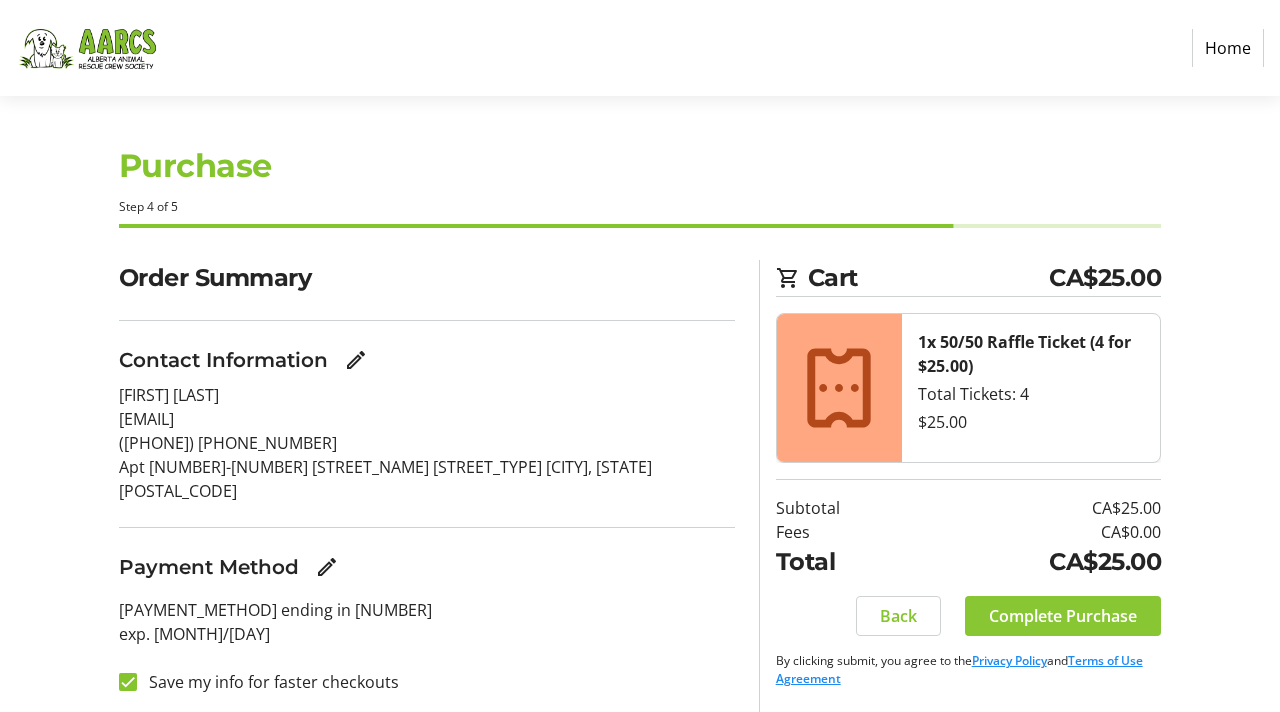 click on "Complete Purchase" 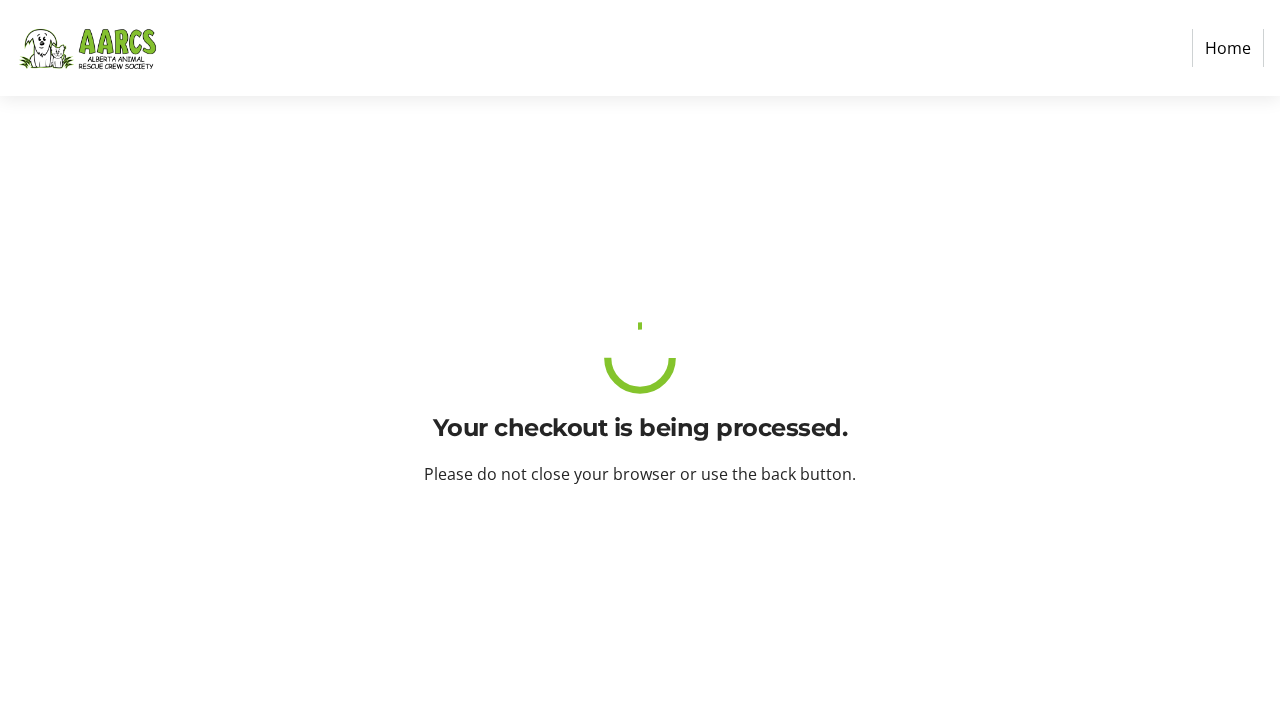 scroll, scrollTop: 0, scrollLeft: 0, axis: both 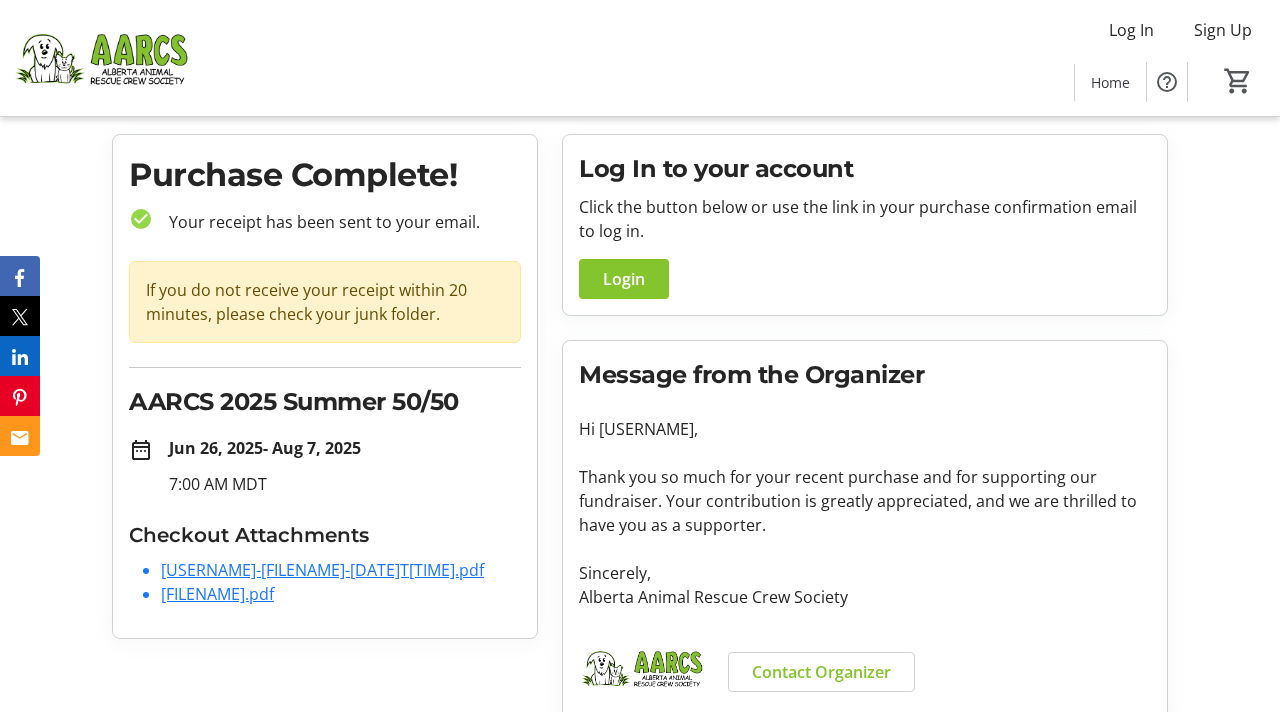 click on "[USERNAME]-[FILENAME]-[DATE]T[TIME].pdf" 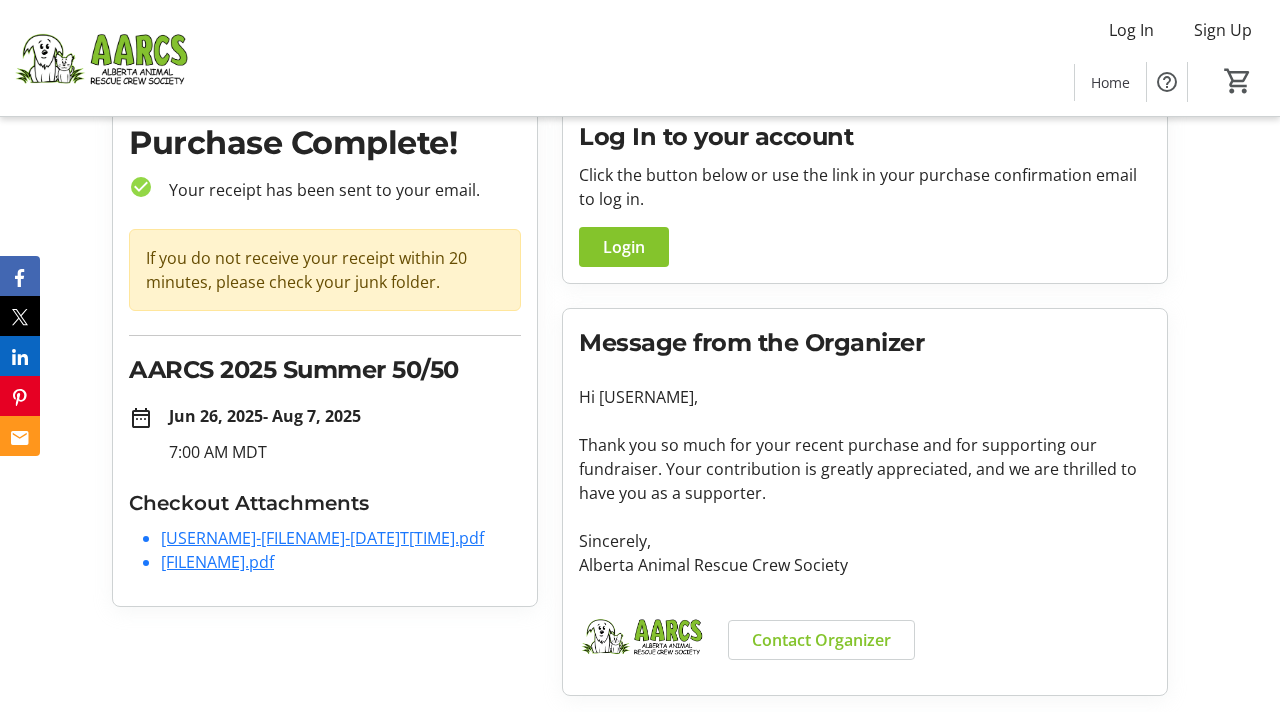 scroll, scrollTop: 0, scrollLeft: 0, axis: both 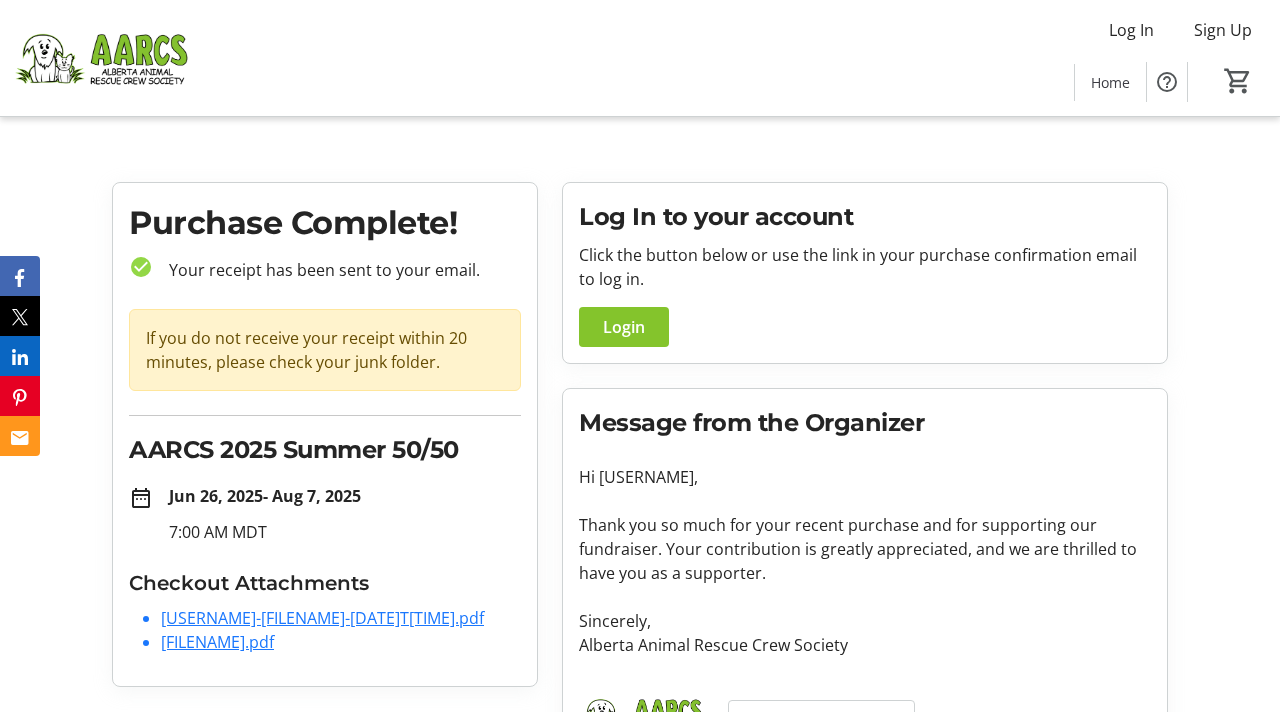 click 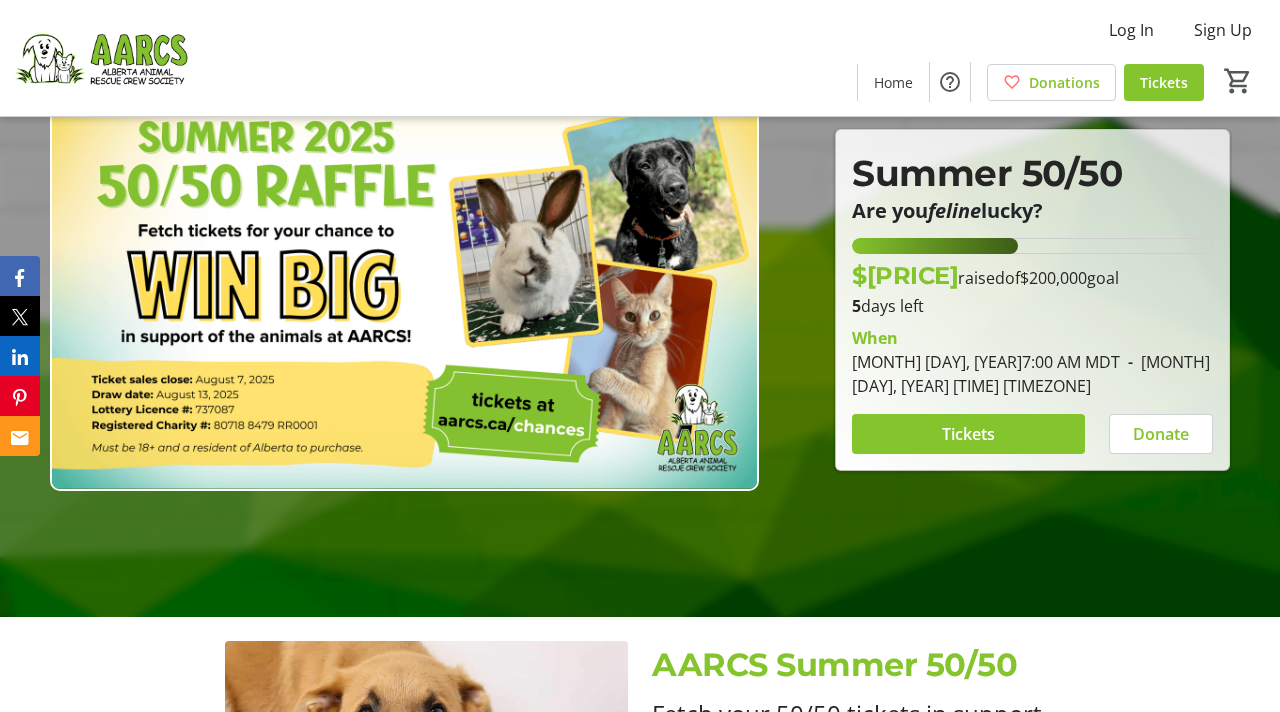 scroll, scrollTop: 0, scrollLeft: 0, axis: both 